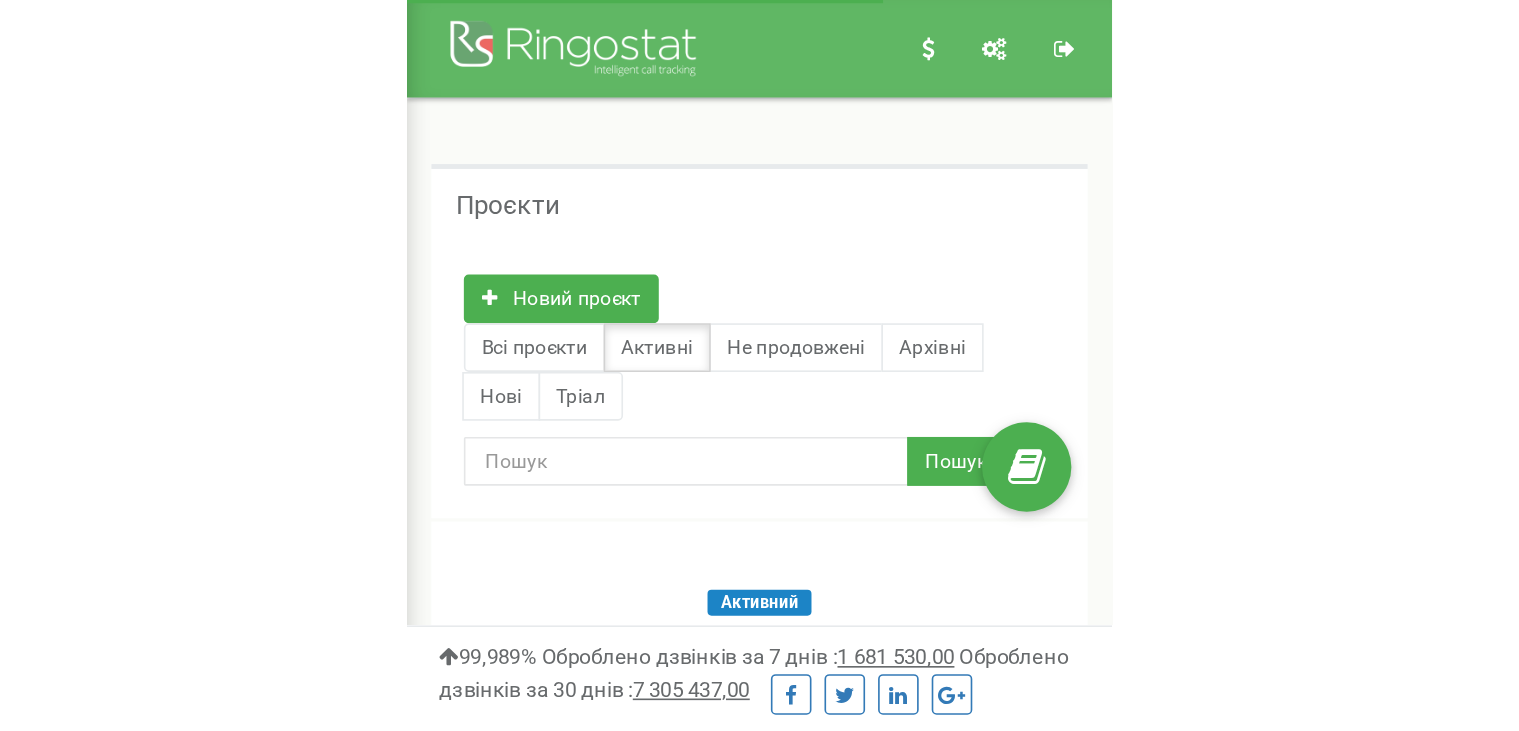 scroll, scrollTop: 0, scrollLeft: 0, axis: both 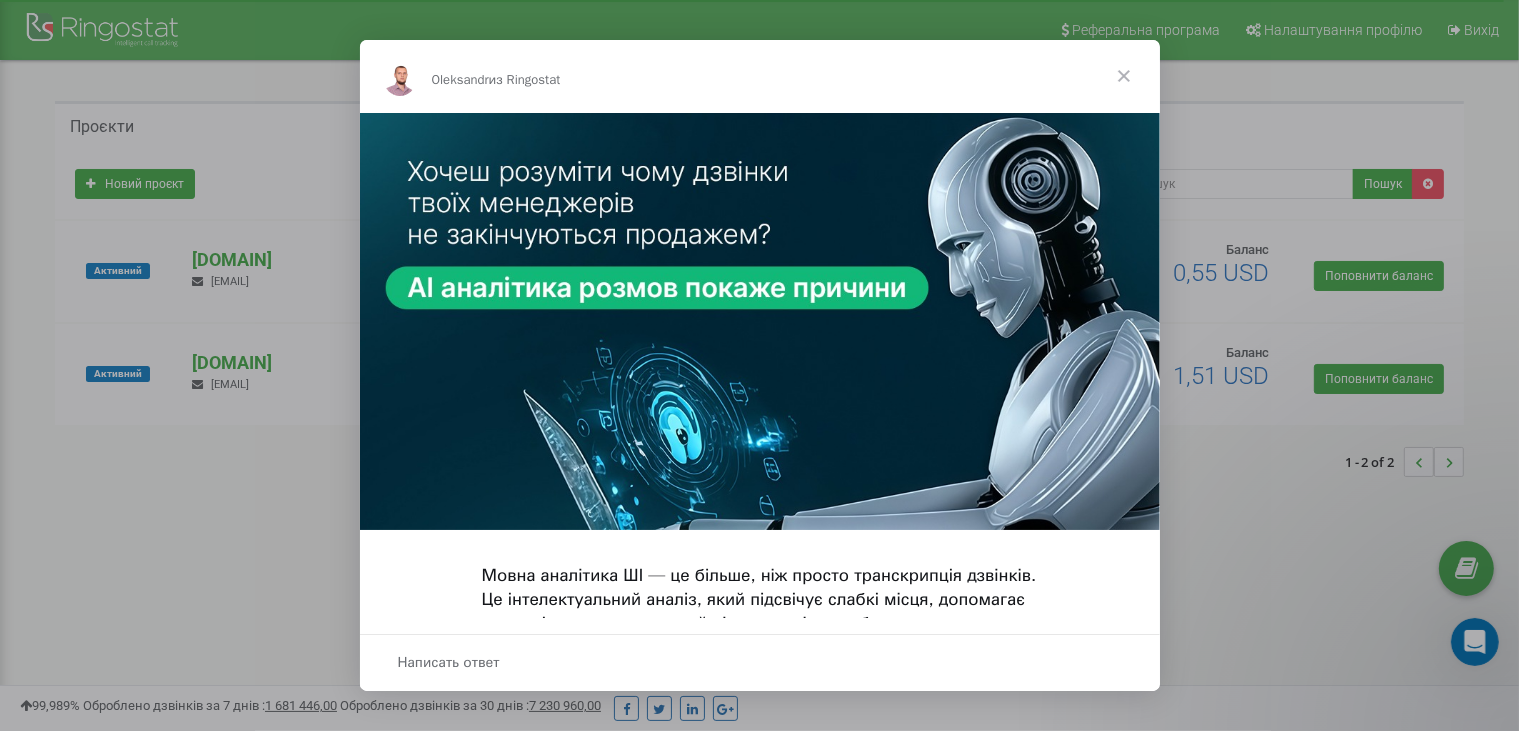click at bounding box center [1124, 76] 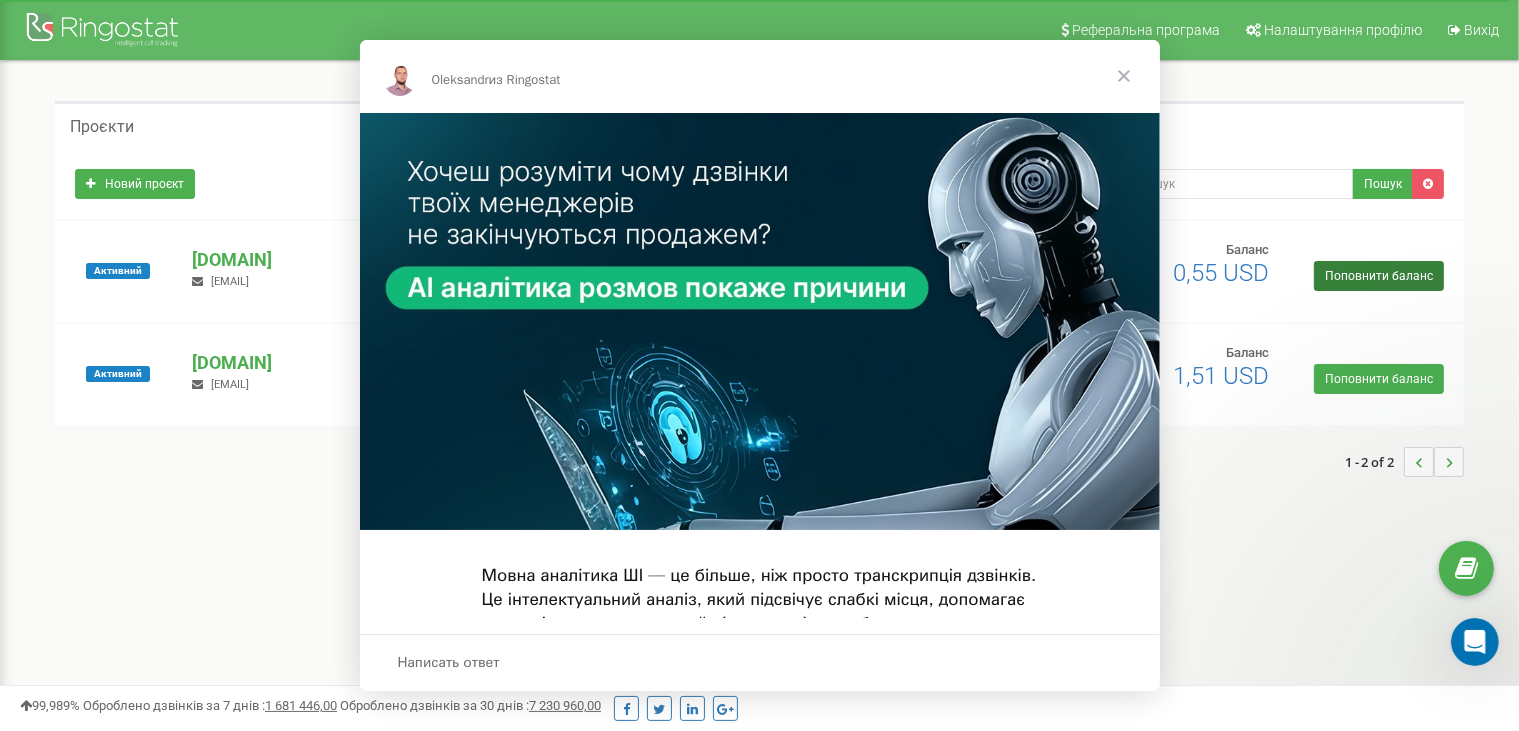 scroll, scrollTop: 0, scrollLeft: 0, axis: both 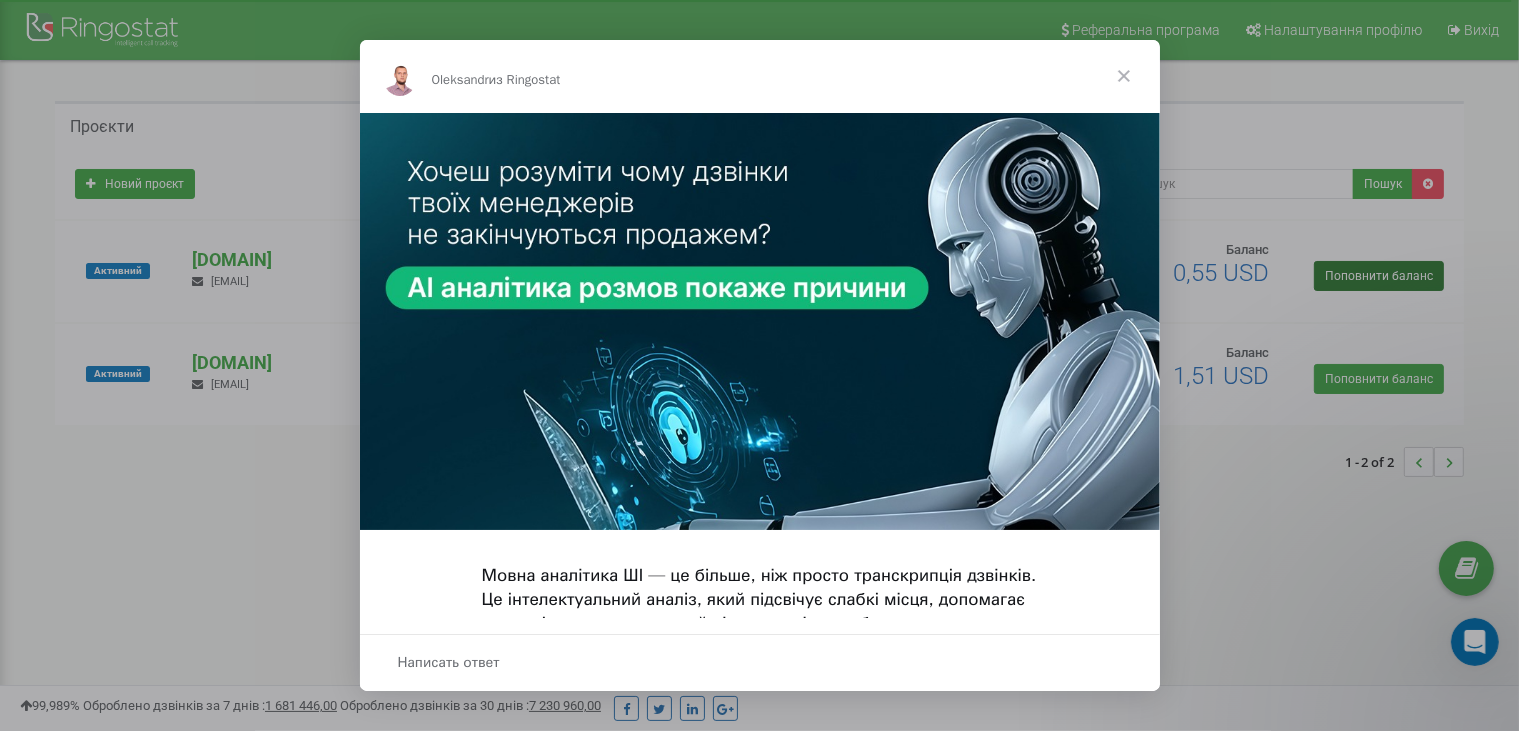 click at bounding box center (759, 365) 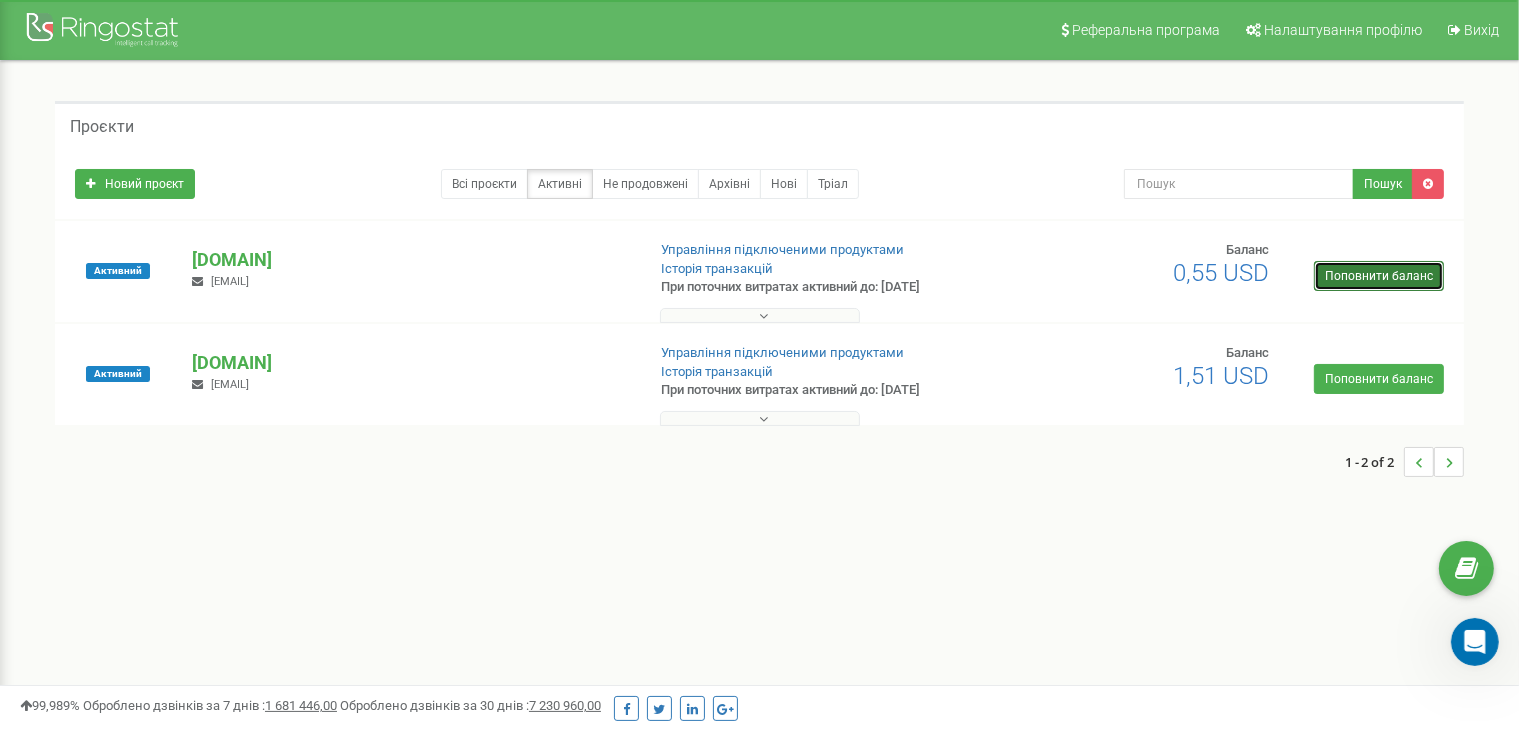 click on "Поповнити баланс" at bounding box center [1379, 276] 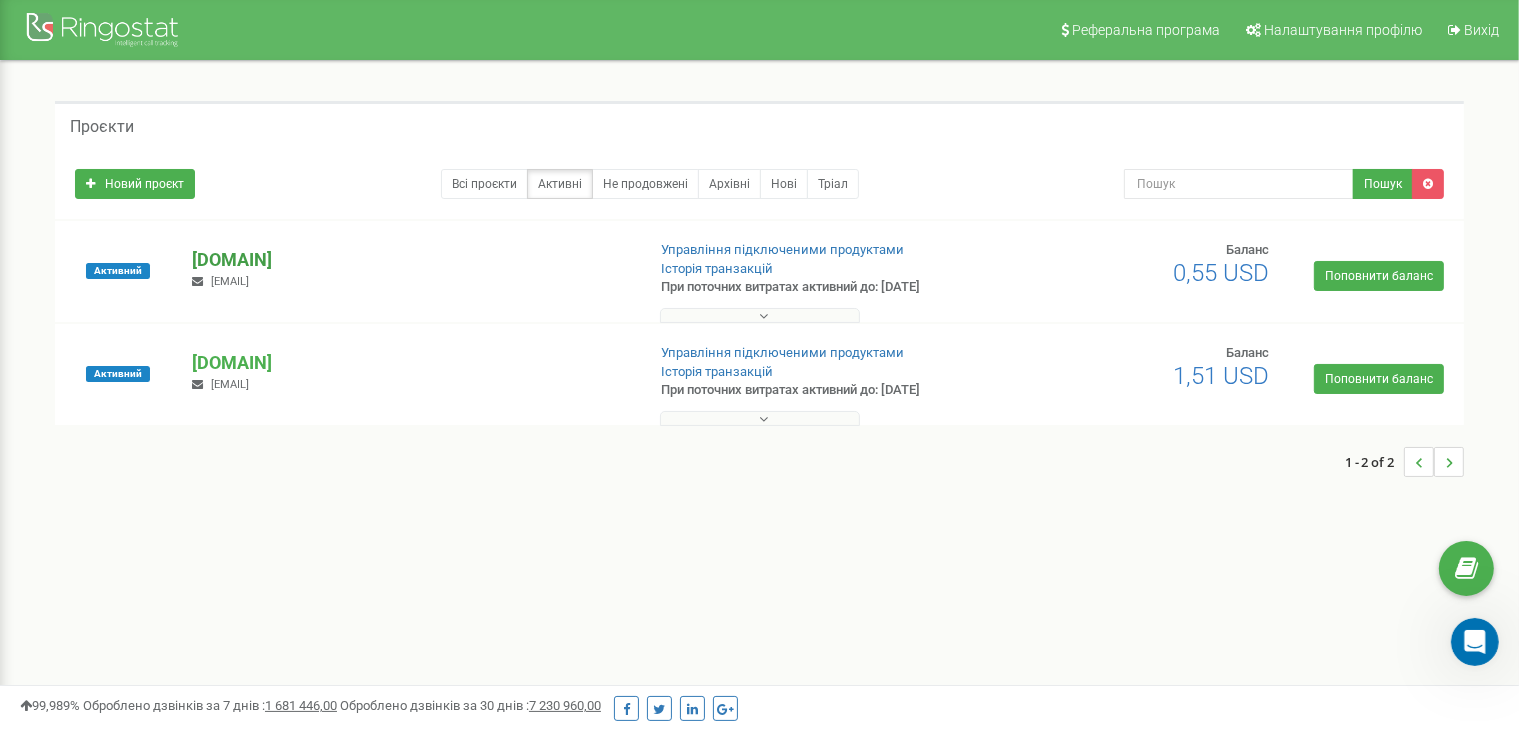 click on "Lini.com" at bounding box center (410, 260) 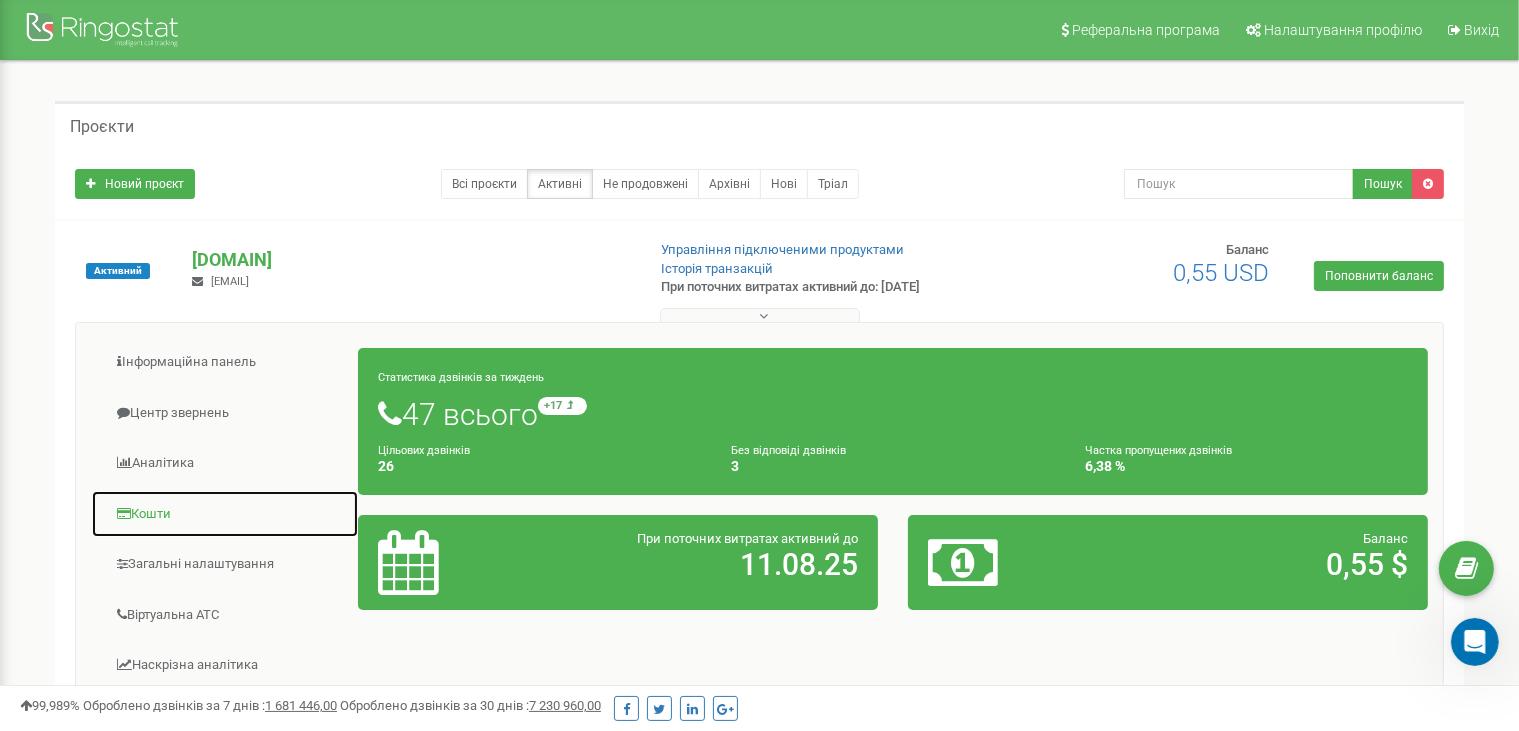 click on "Кошти" at bounding box center [225, 514] 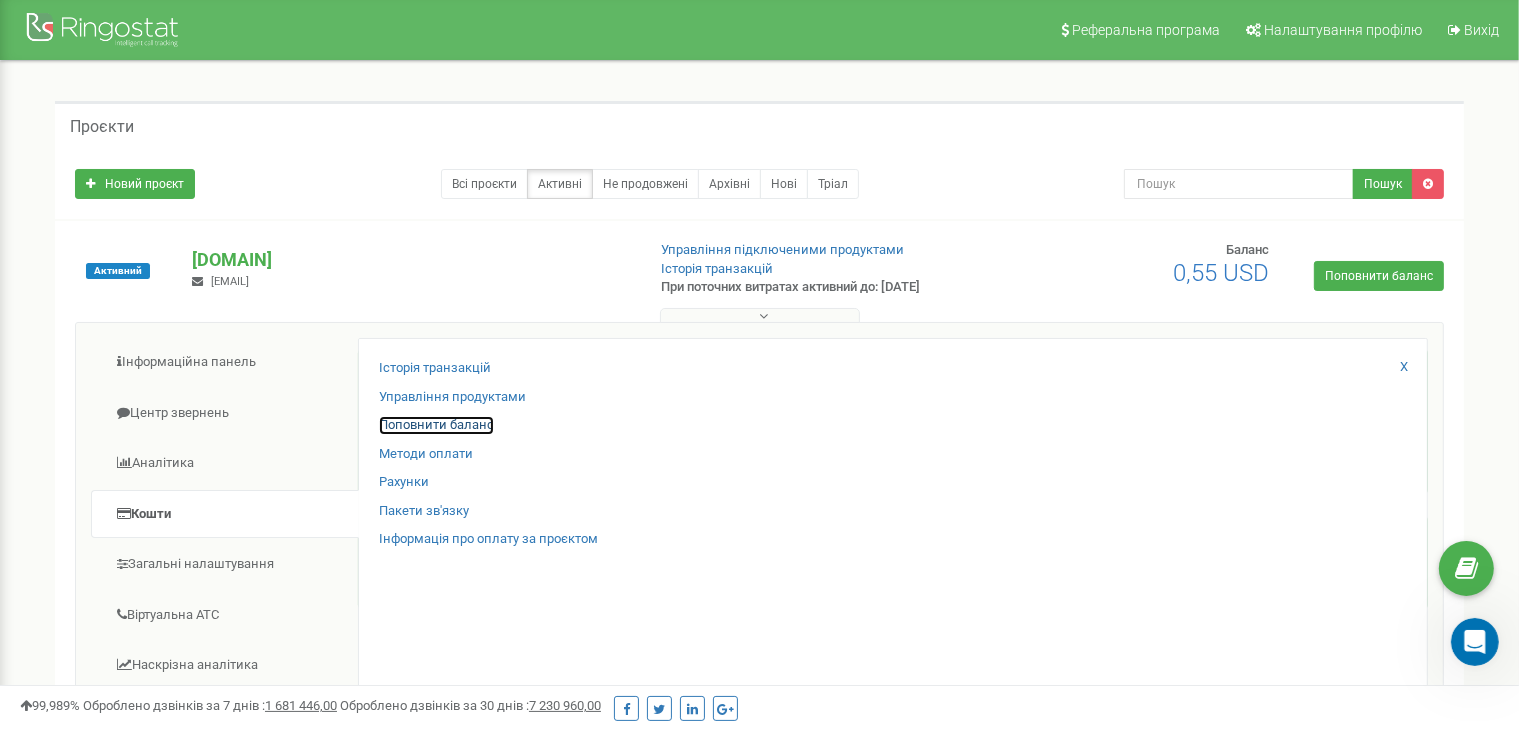 click on "Поповнити баланс" at bounding box center [436, 425] 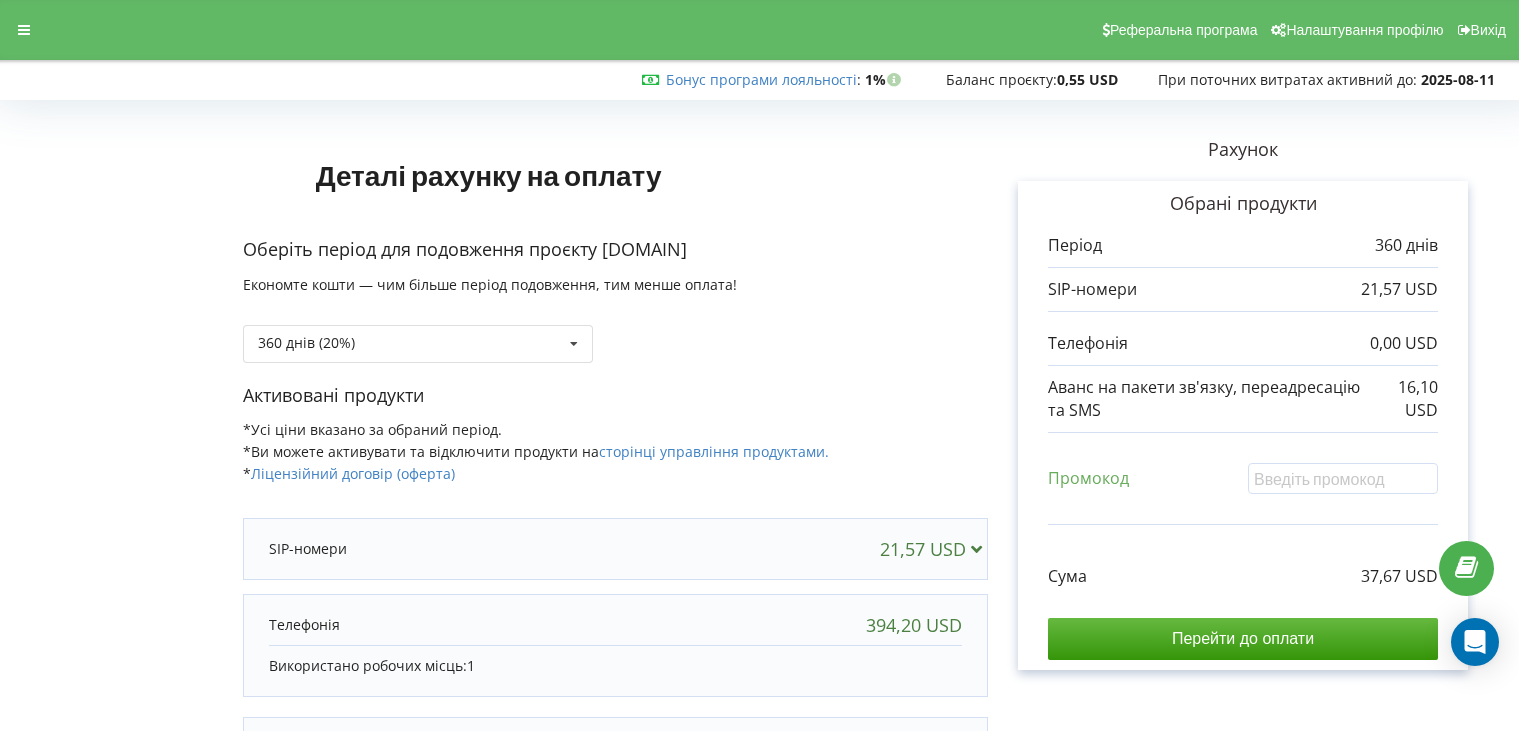 scroll, scrollTop: 0, scrollLeft: 0, axis: both 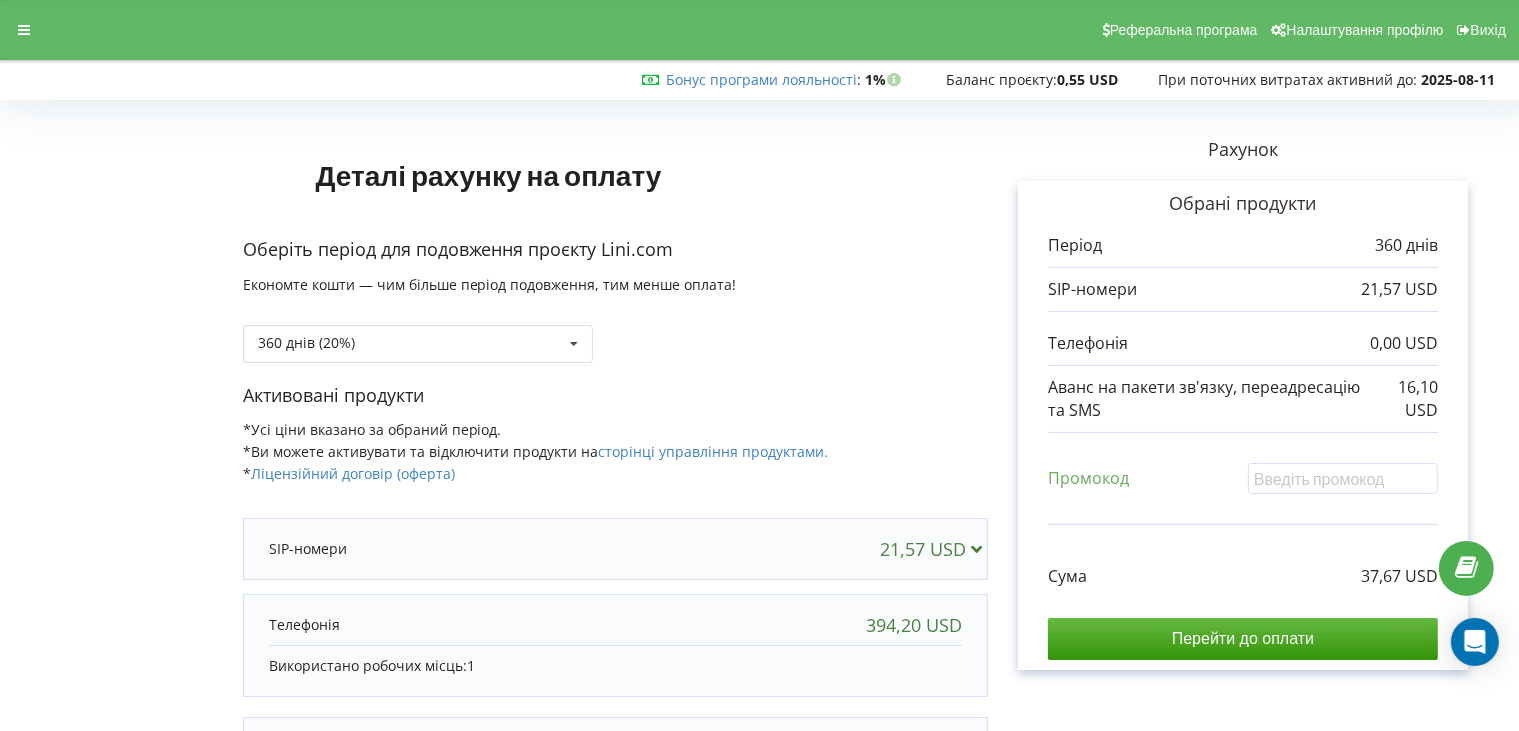 click on "Рахунок
Обрані продукти
Період
360 днів
21,57 USD
0,00 USD 16,10 USD Промокод" at bounding box center (1243, 506) 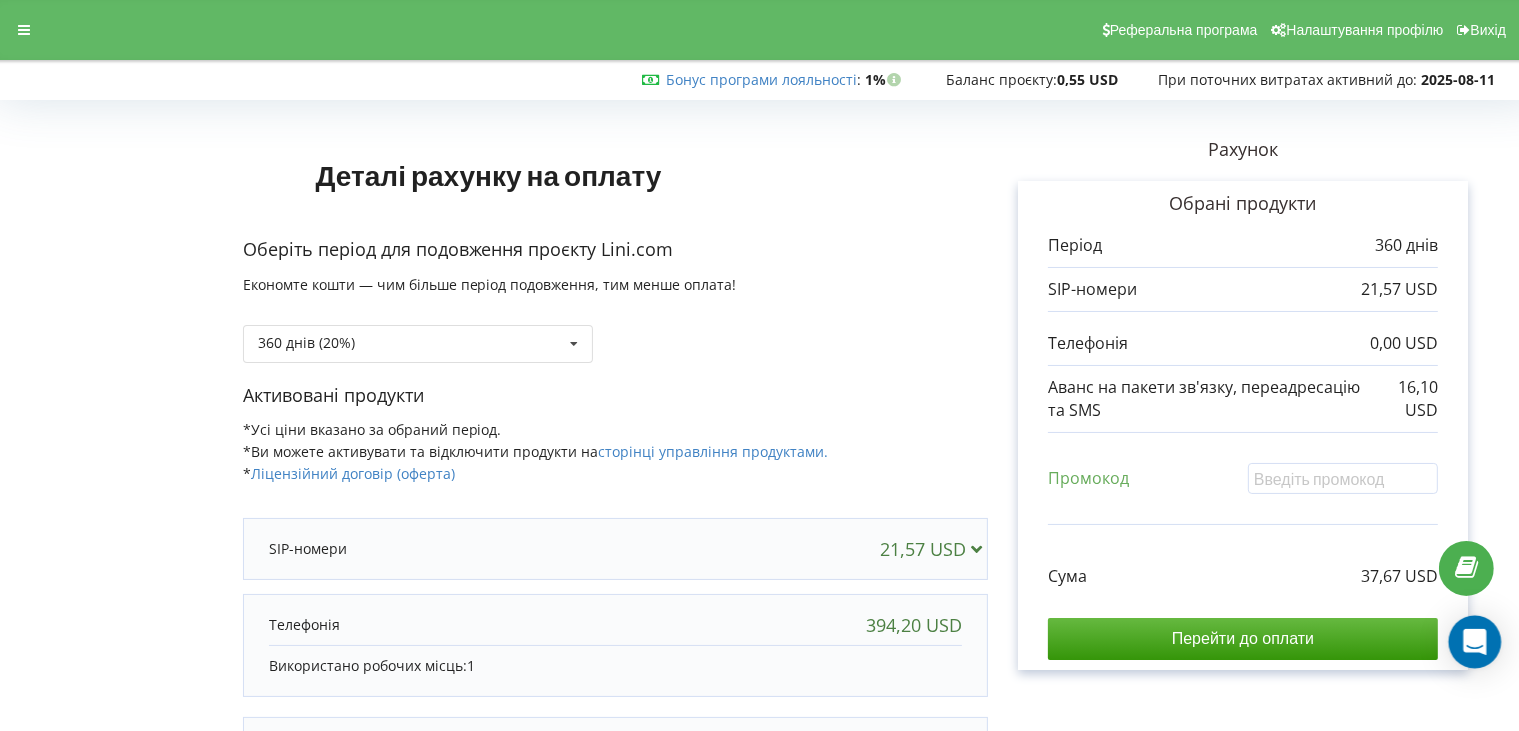 click at bounding box center (1475, 642) 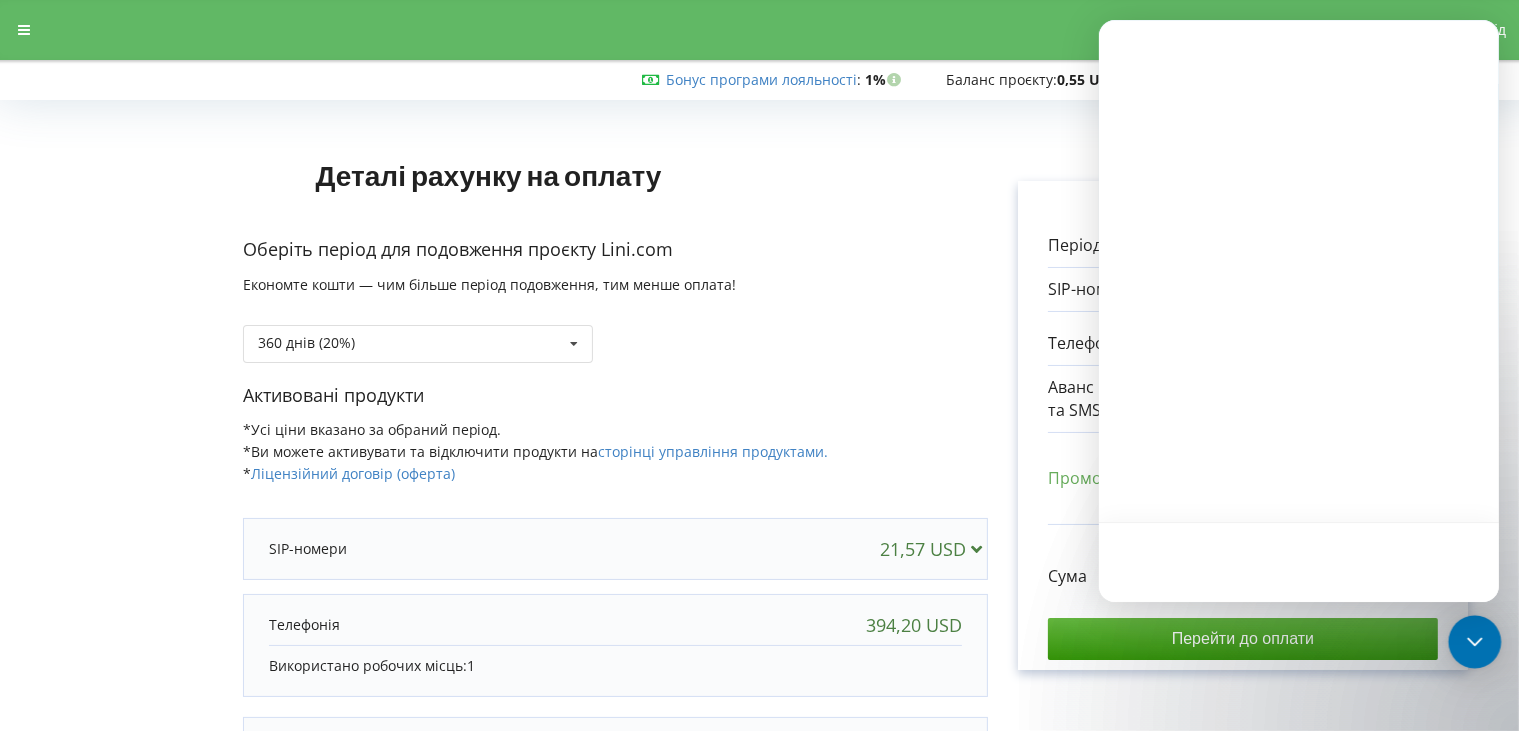 scroll, scrollTop: 0, scrollLeft: 0, axis: both 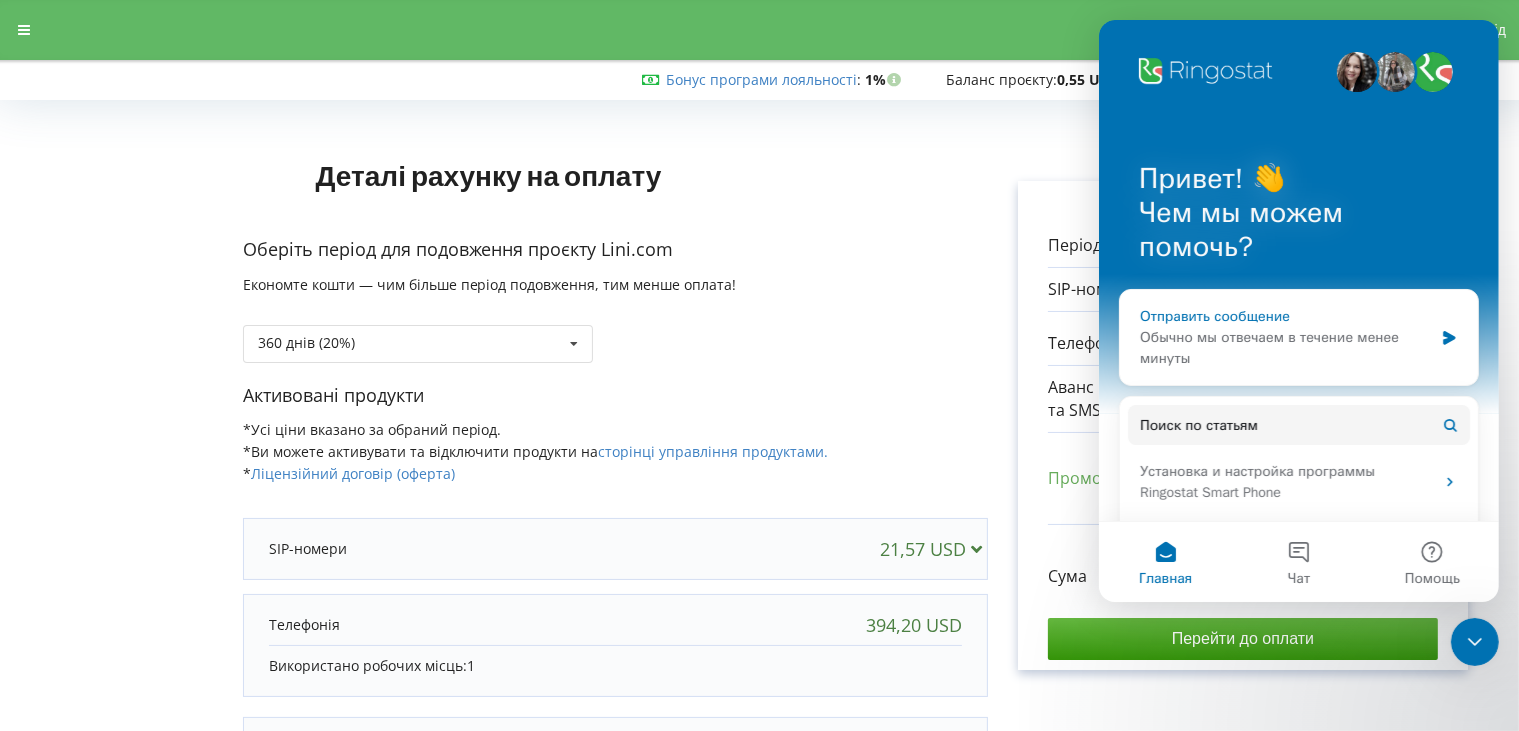 click on "Обычно мы отвечаем в течение менее минуты" at bounding box center (1285, 348) 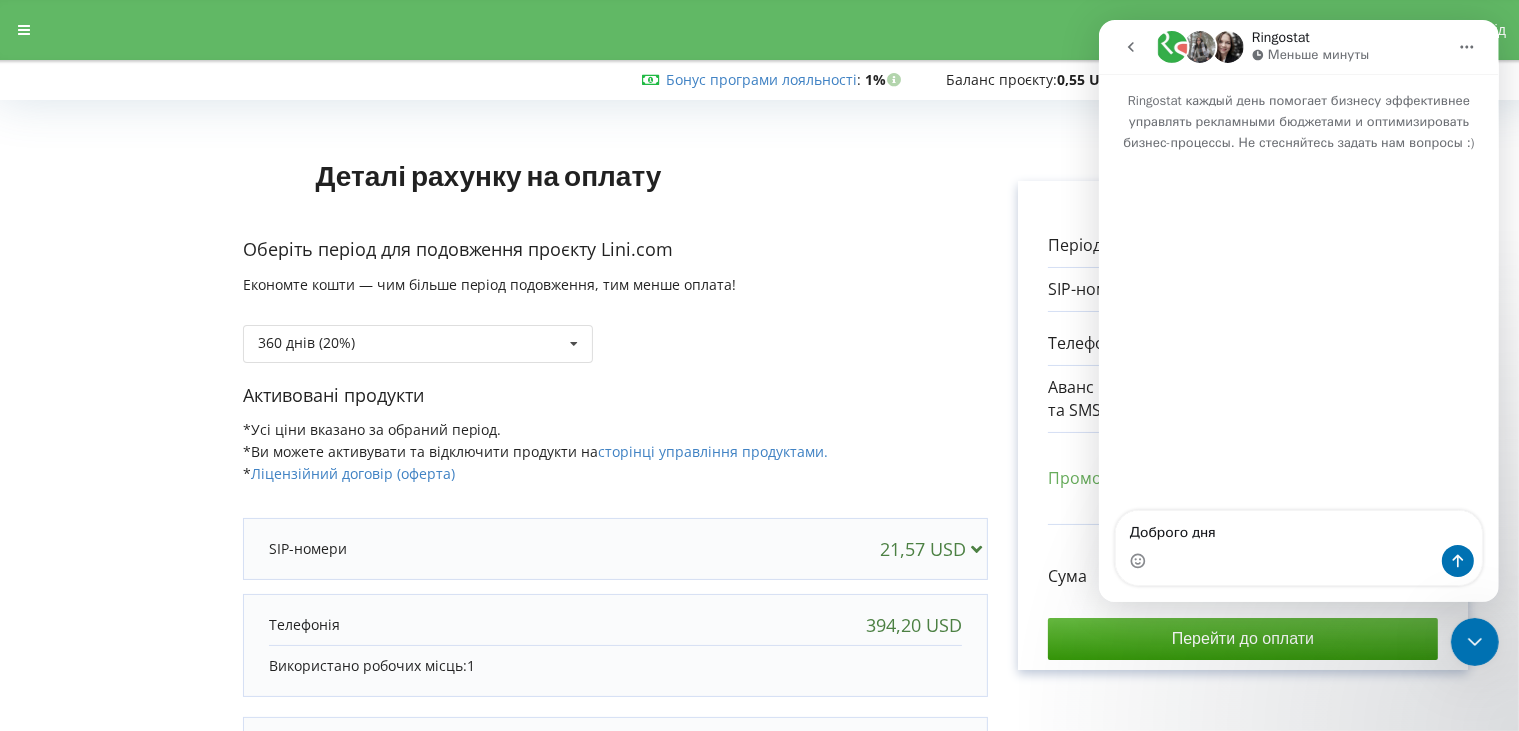 type on "Доброго дня" 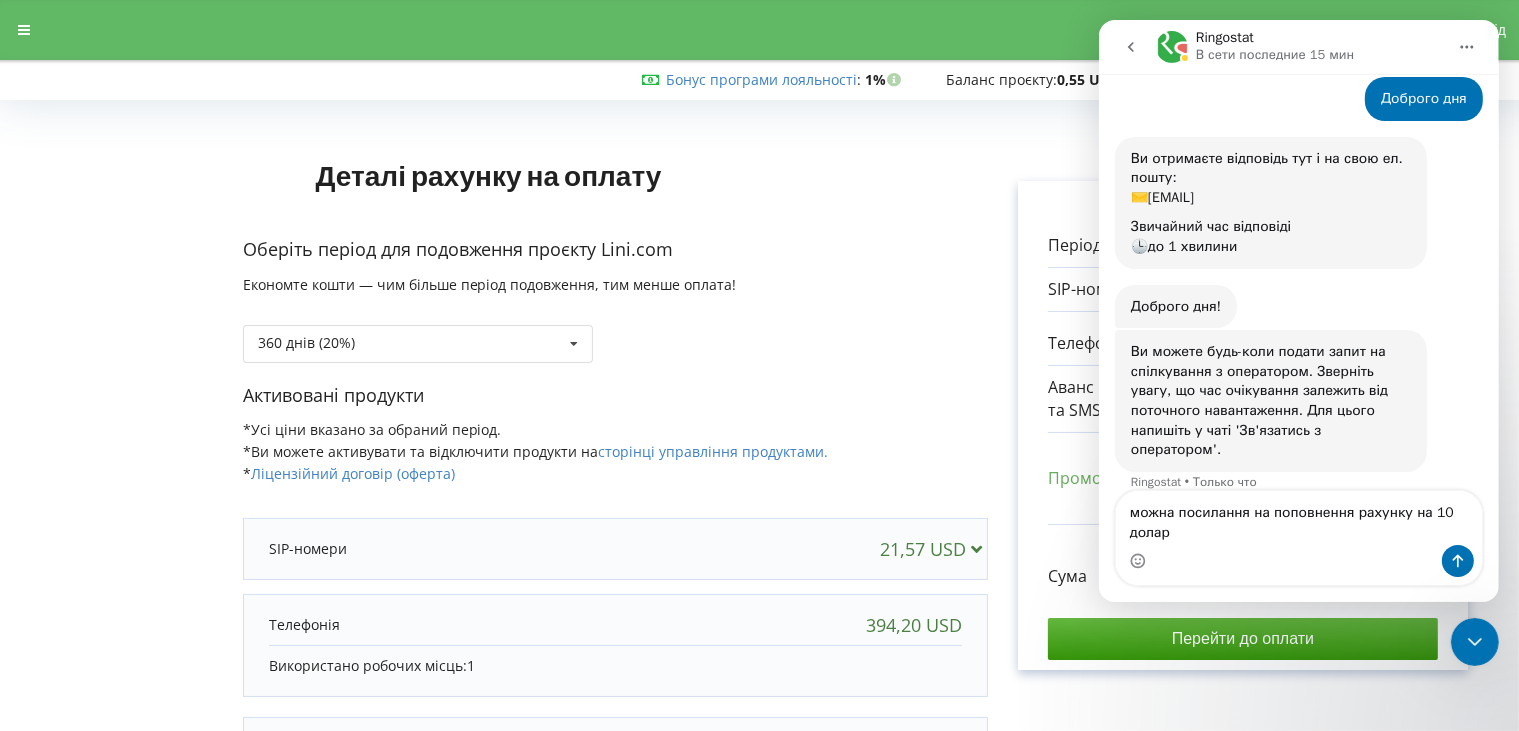 scroll, scrollTop: 102, scrollLeft: 0, axis: vertical 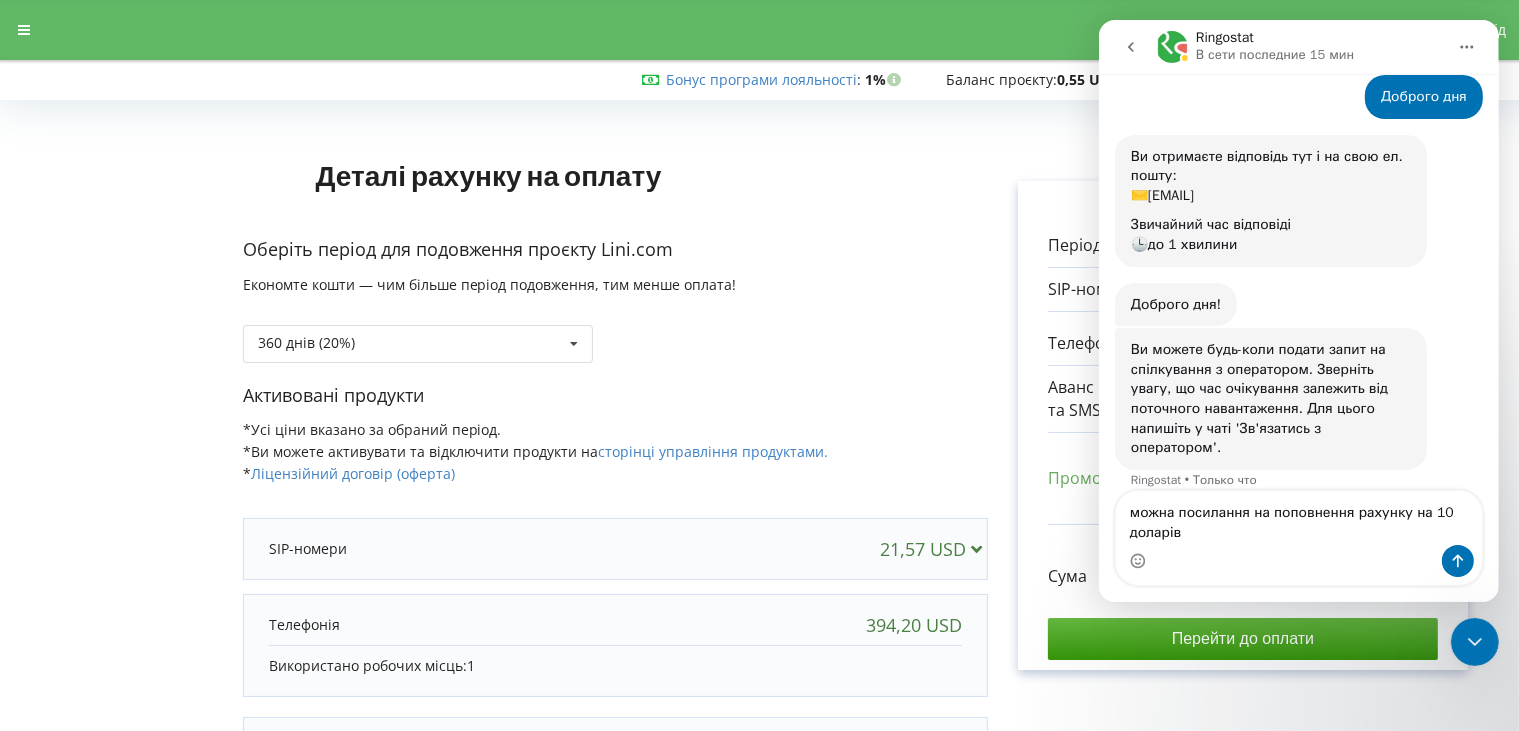 type on "можна посилання на поповнення рахунку на 10 доларів" 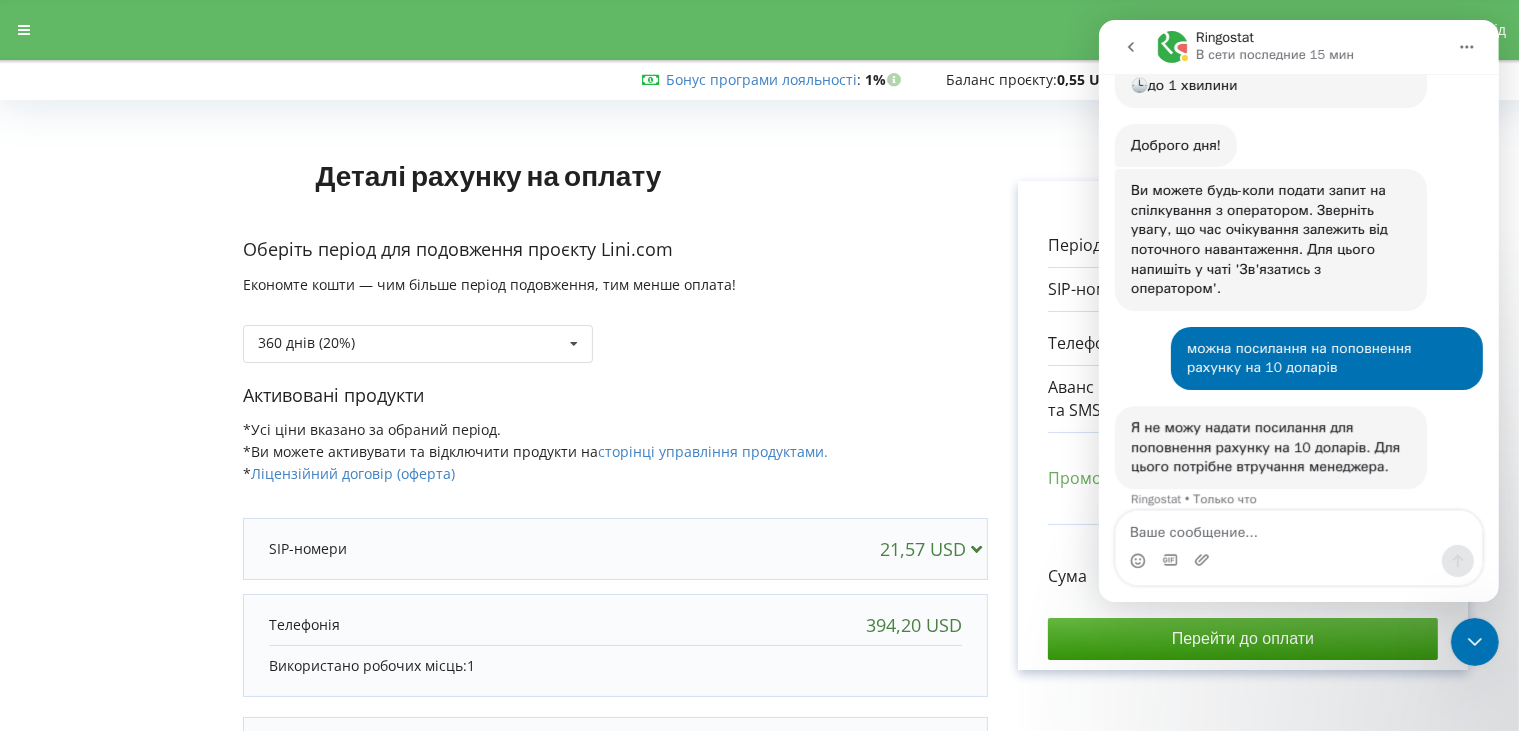 scroll, scrollTop: 260, scrollLeft: 0, axis: vertical 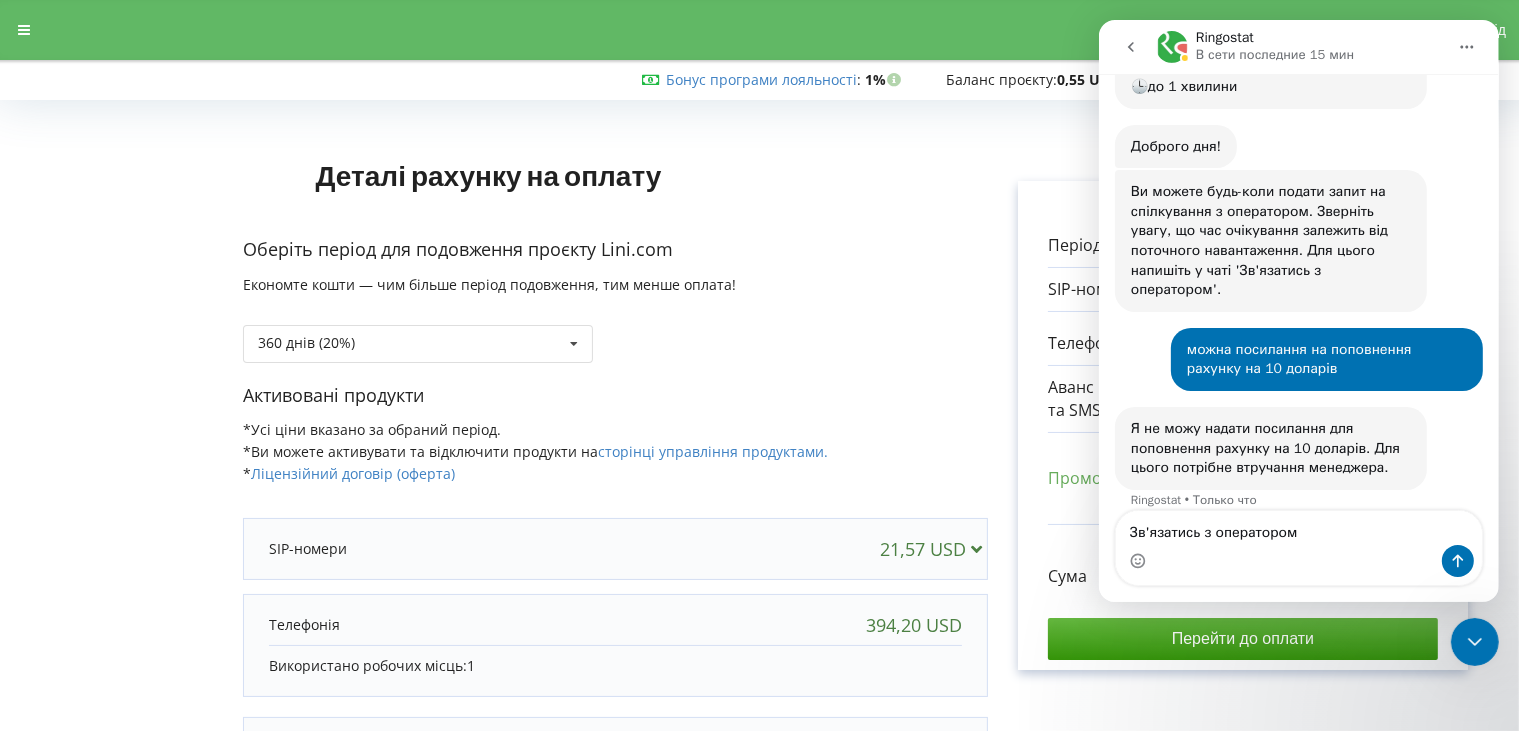type on "Зв'язатись з оператором" 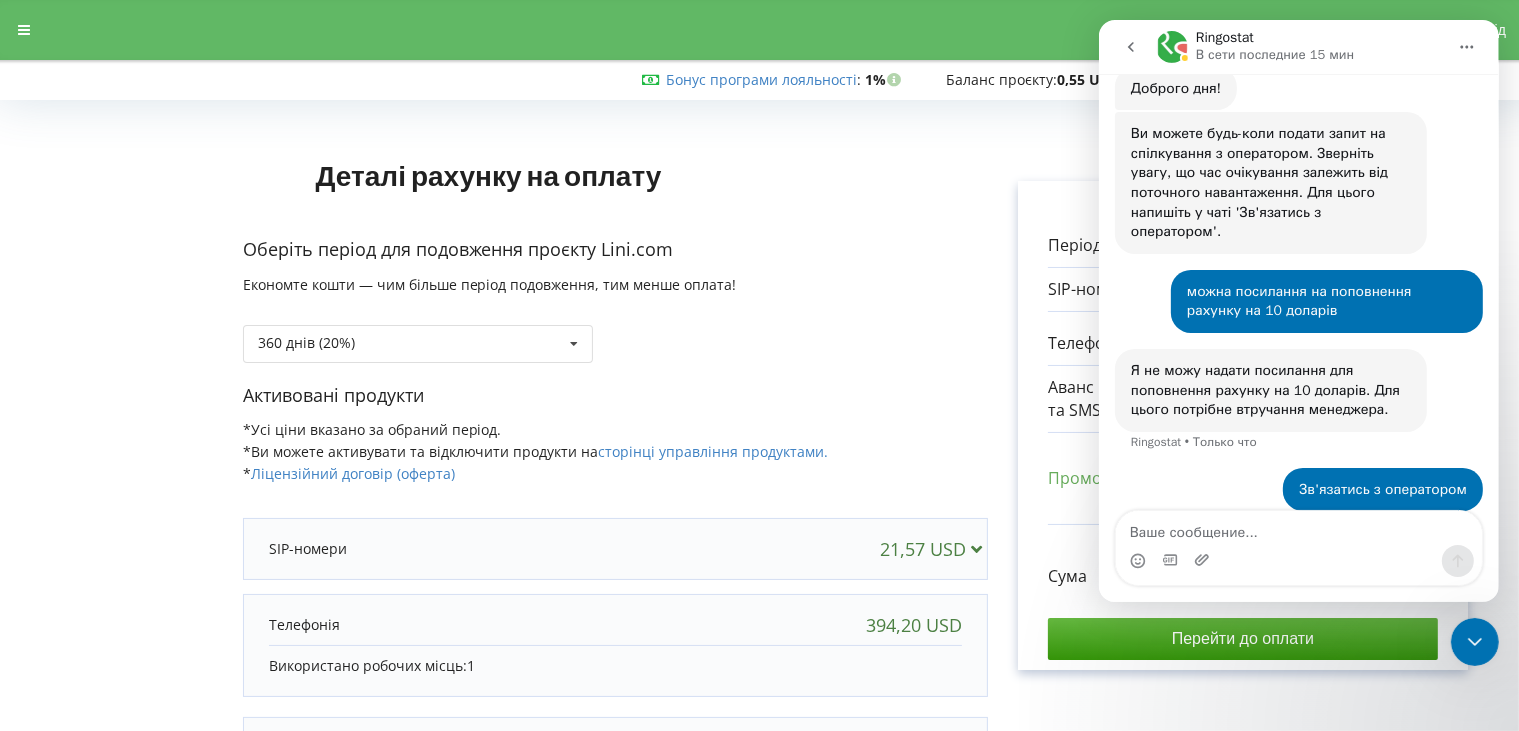scroll, scrollTop: 320, scrollLeft: 0, axis: vertical 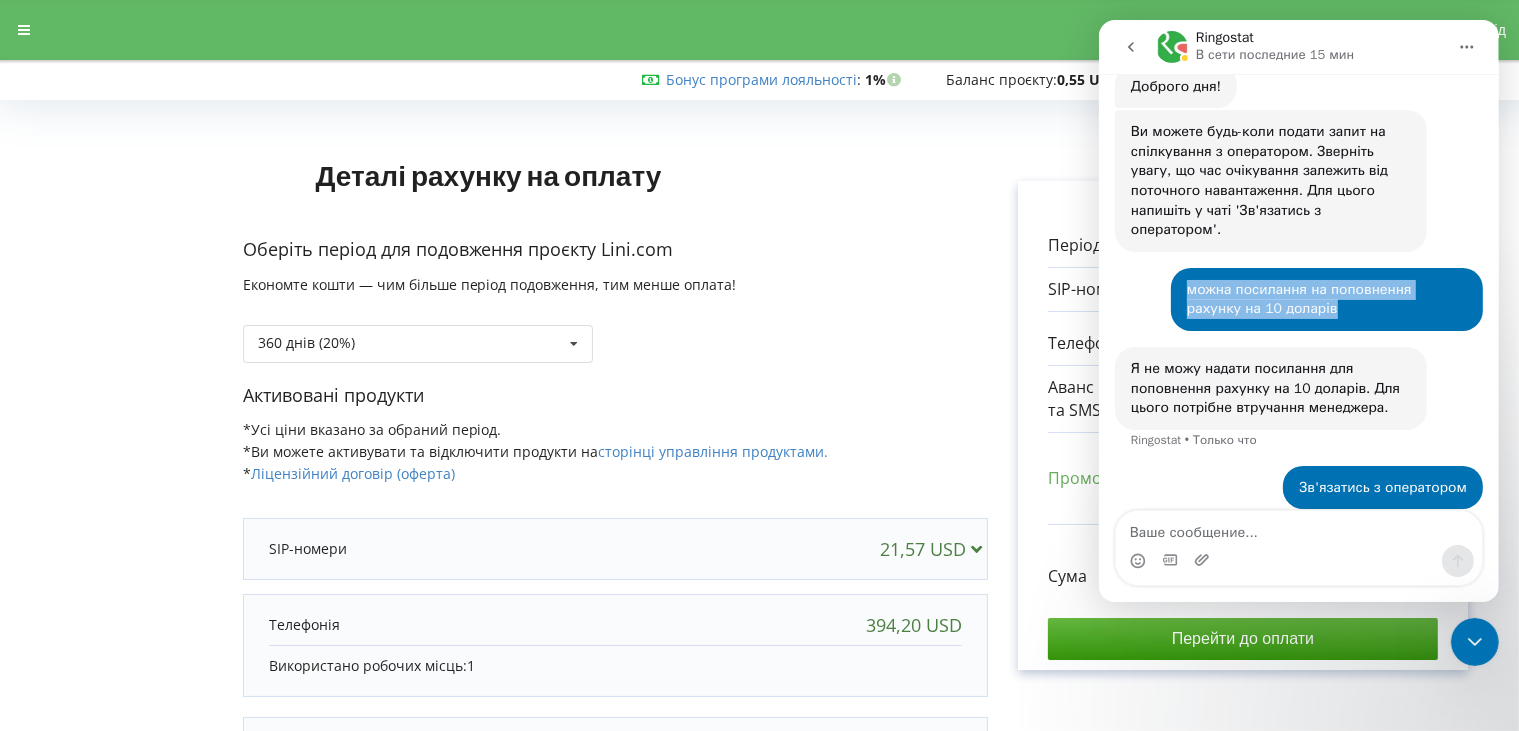 drag, startPoint x: 1176, startPoint y: 271, endPoint x: 1267, endPoint y: 310, distance: 99.00505 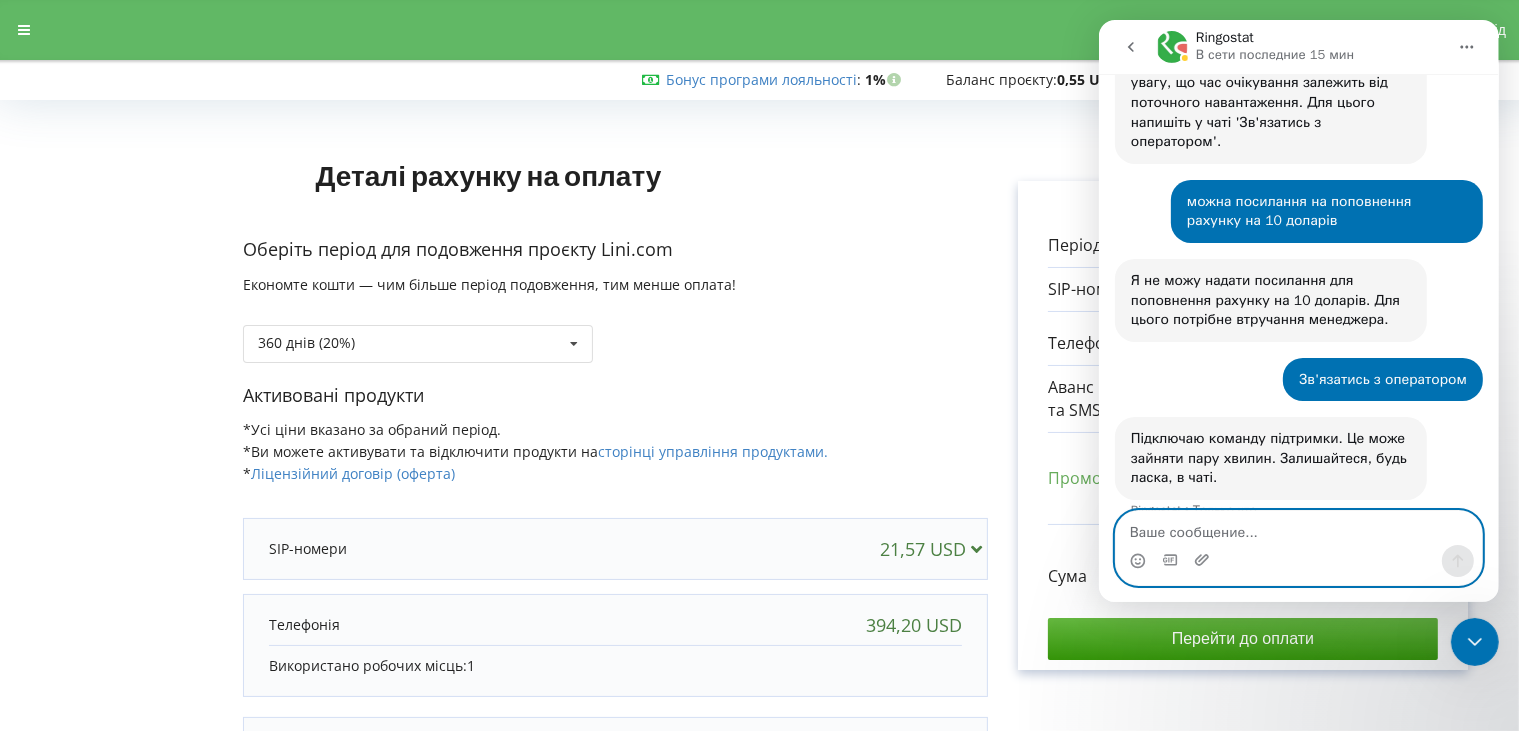 click at bounding box center (1298, 528) 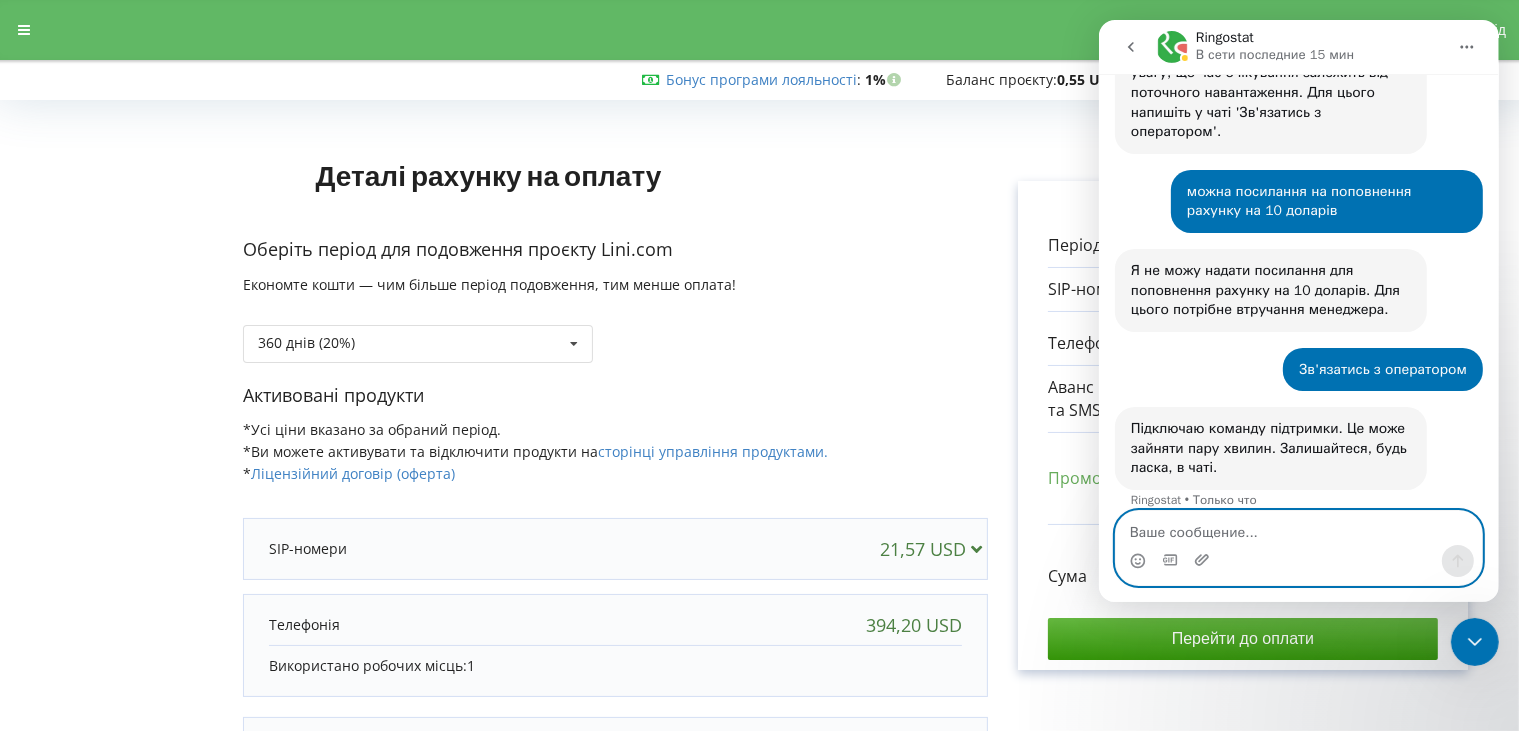 type on "+" 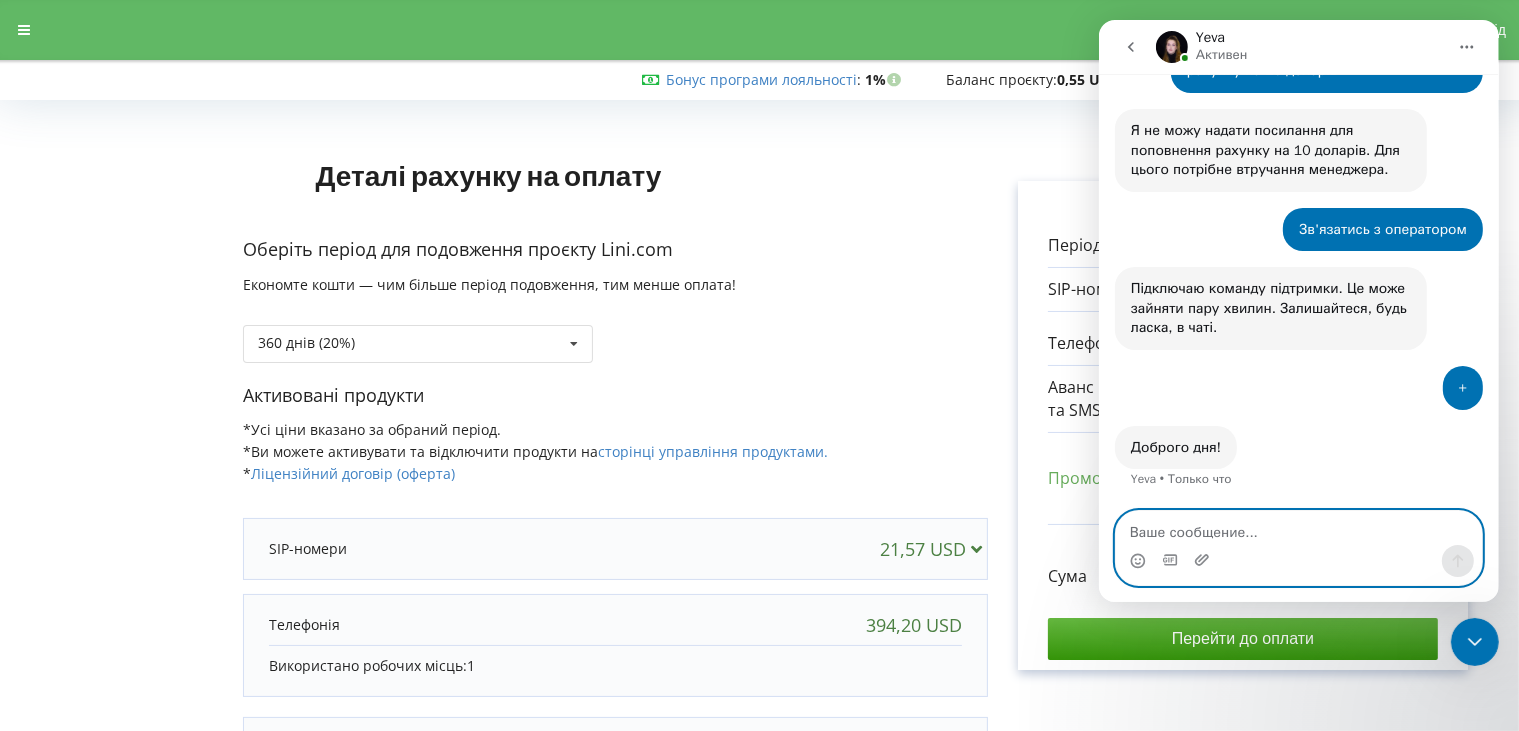 scroll, scrollTop: 538, scrollLeft: 0, axis: vertical 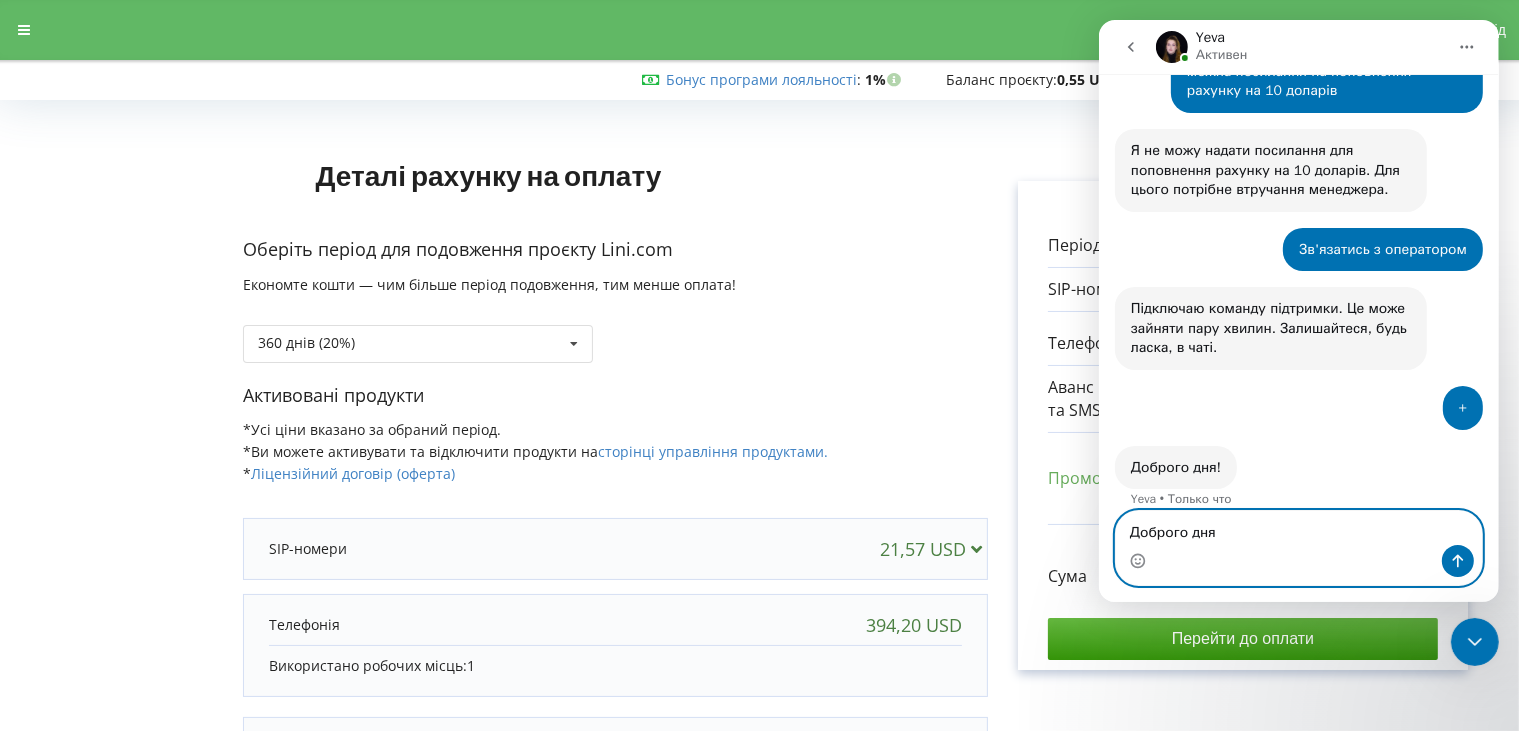 type on "Доброго дня" 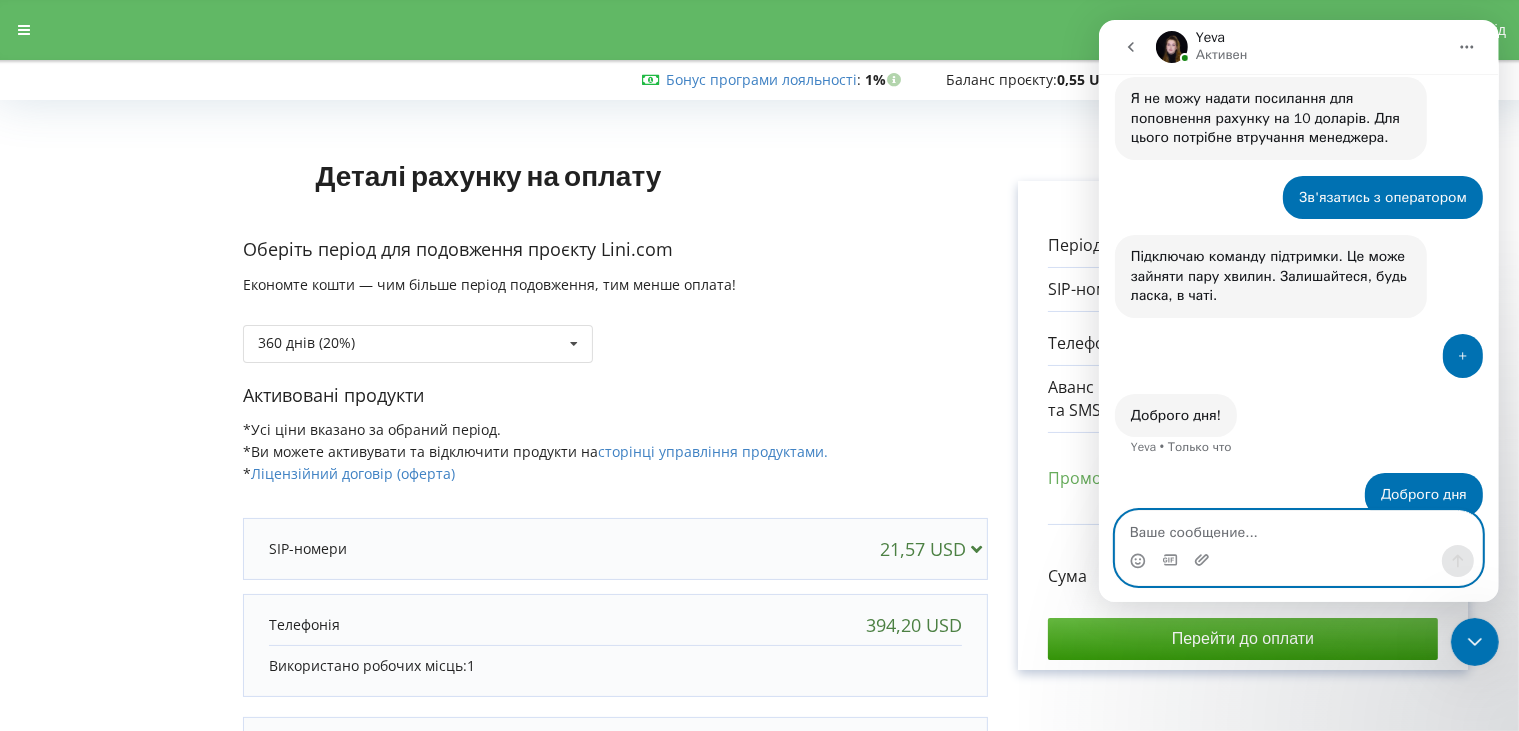scroll, scrollTop: 598, scrollLeft: 0, axis: vertical 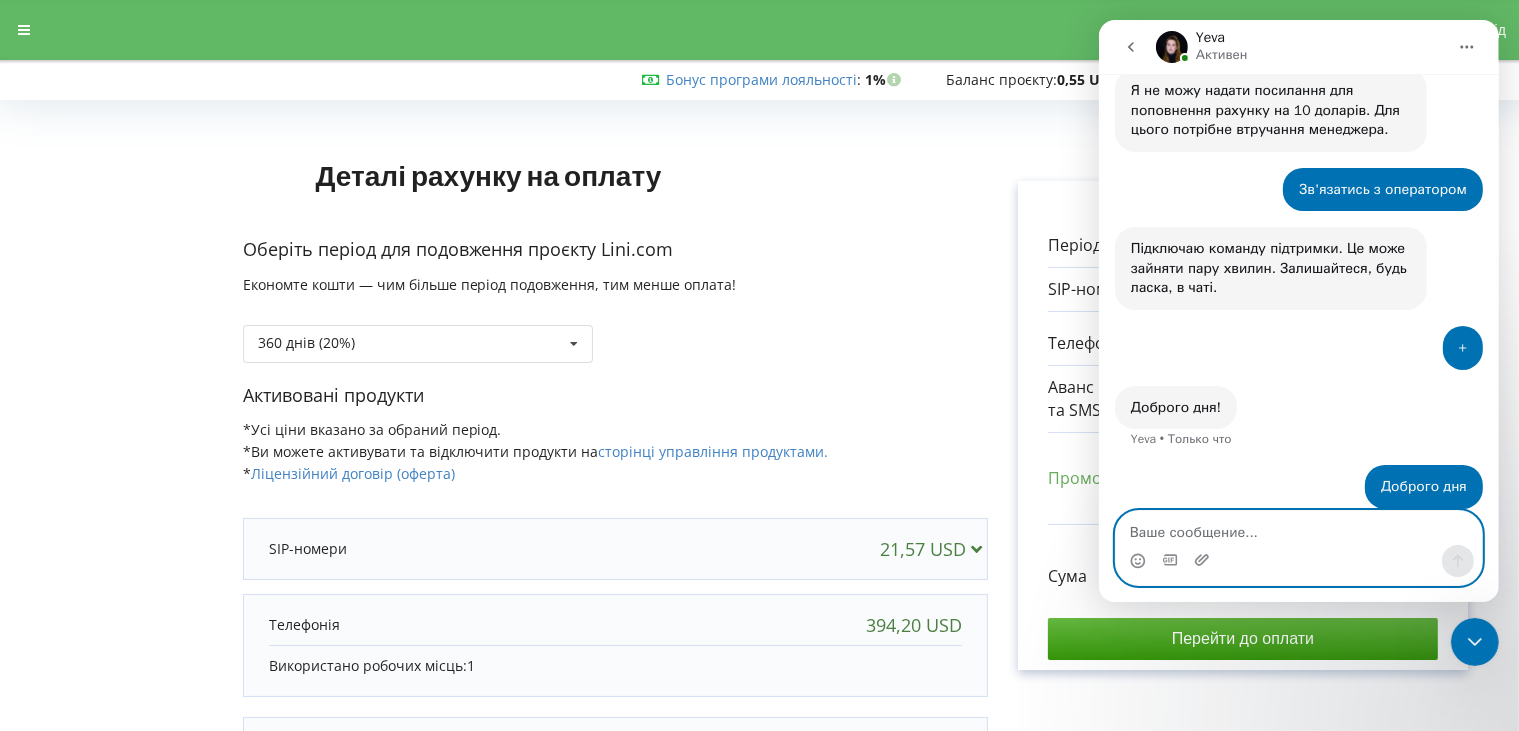 paste on "можна посилання на поповнення рахунку на 10 доларів" 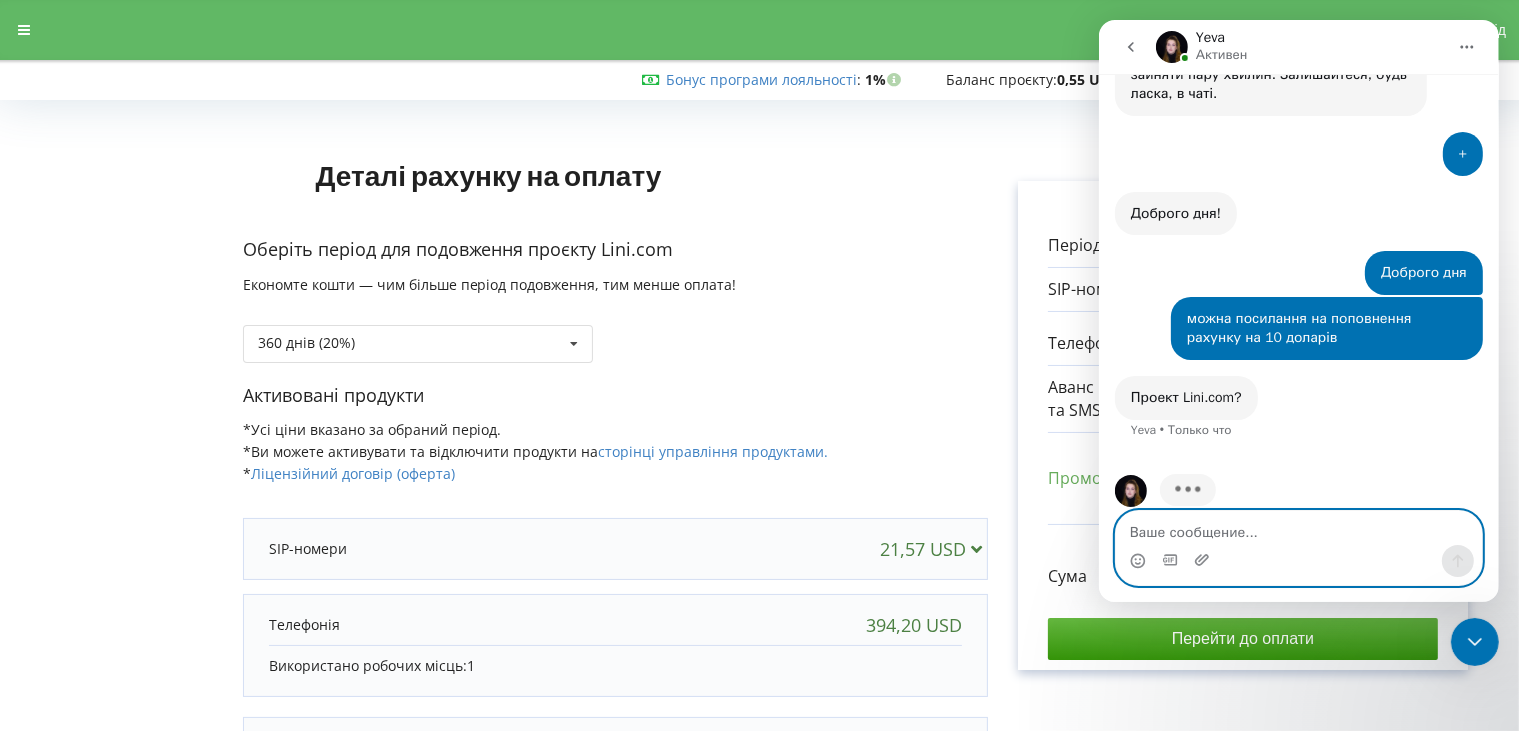 scroll, scrollTop: 799, scrollLeft: 0, axis: vertical 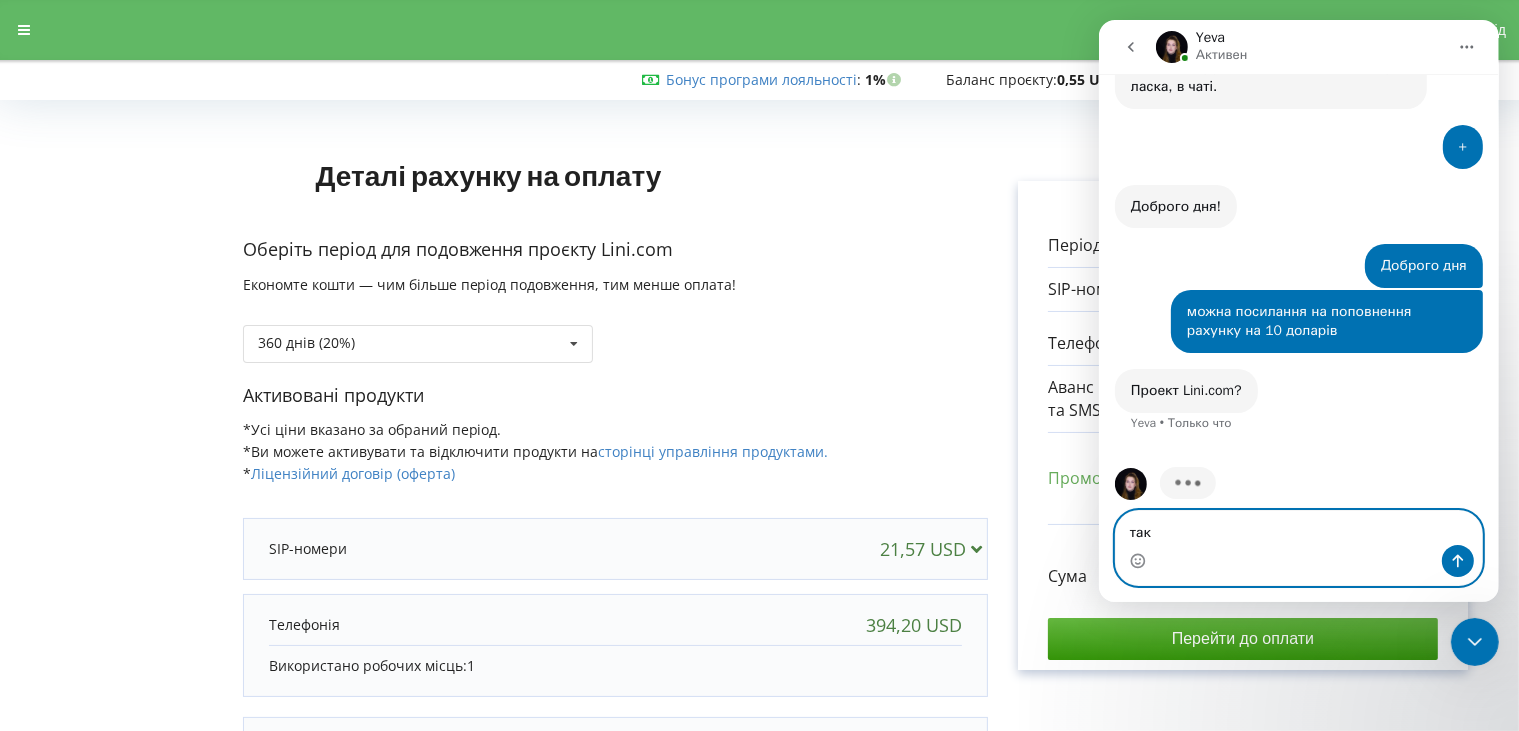 type on "так" 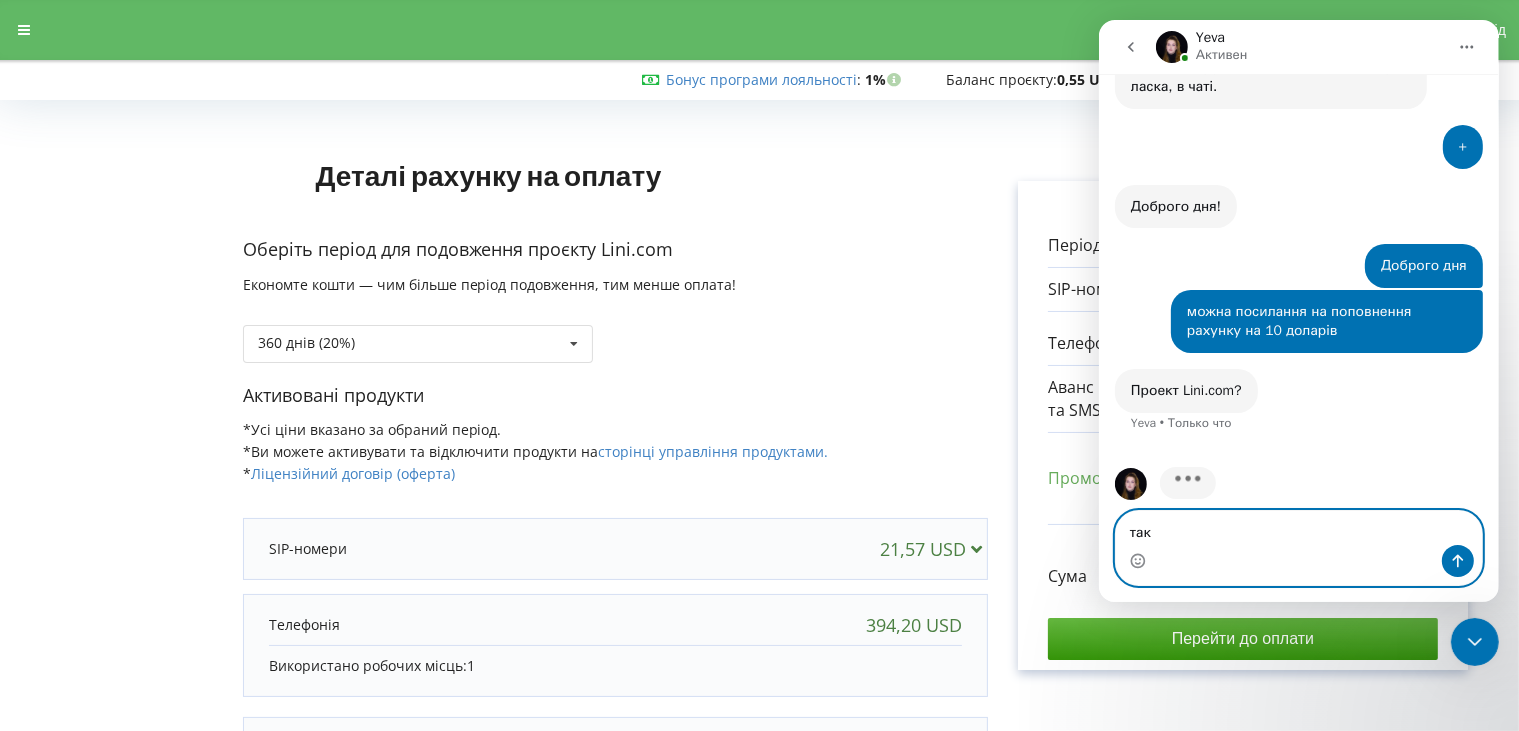 type 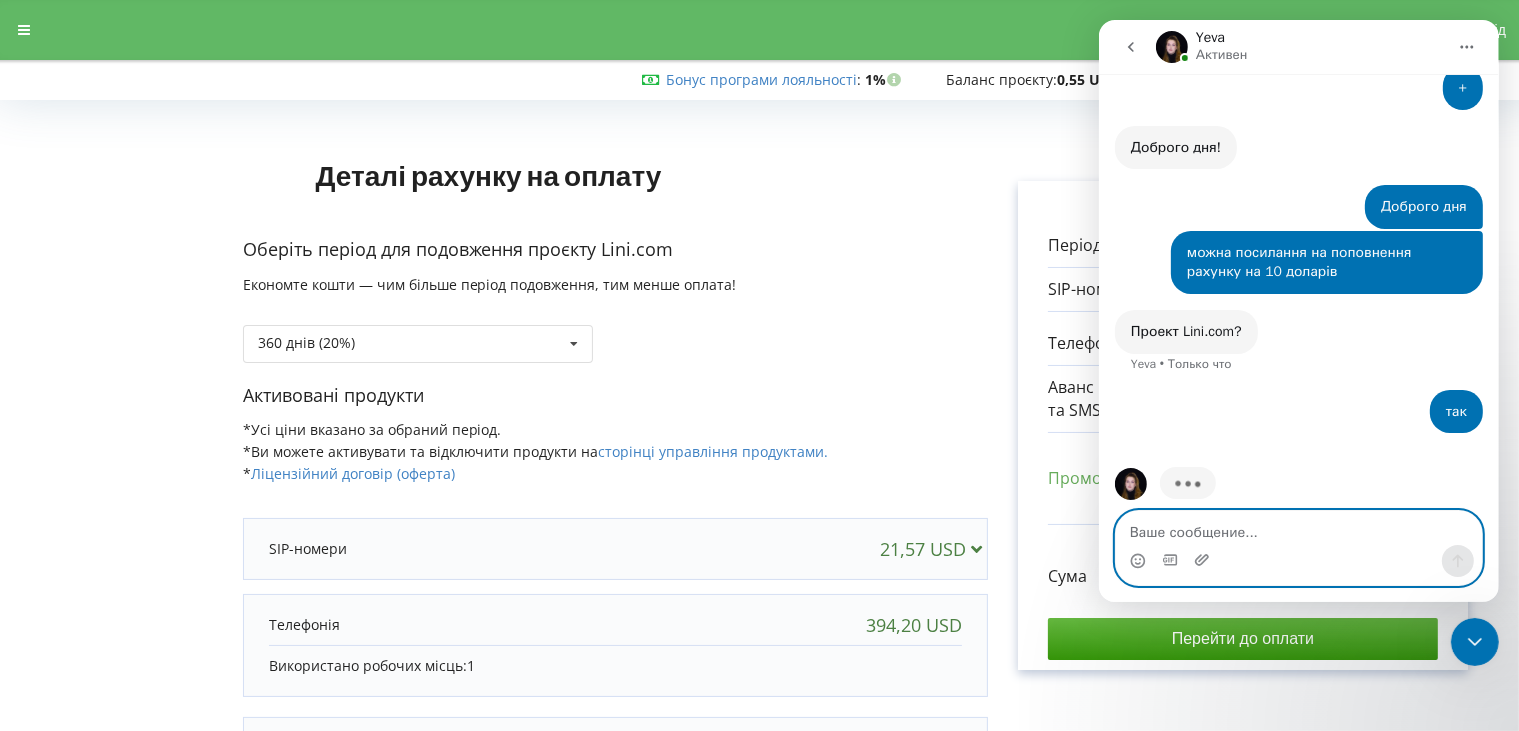 scroll, scrollTop: 782, scrollLeft: 0, axis: vertical 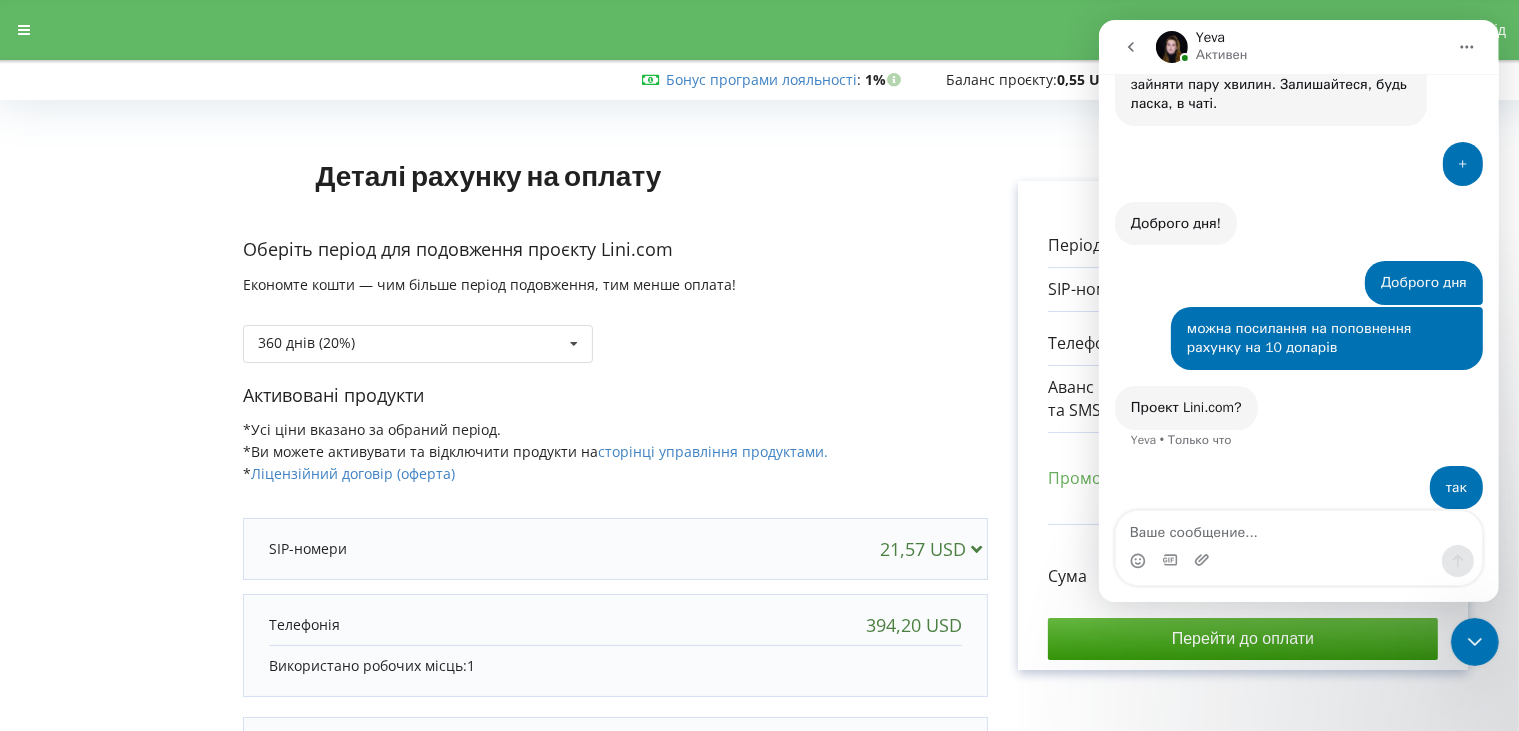 click on "Деталі рахунку на оплату
Оберіть період для подовження проєкту  Lini.com
Економте кошти — чим більше період подовження, тим менше оплата!
360 днів
(20%)" at bounding box center (615, 506) 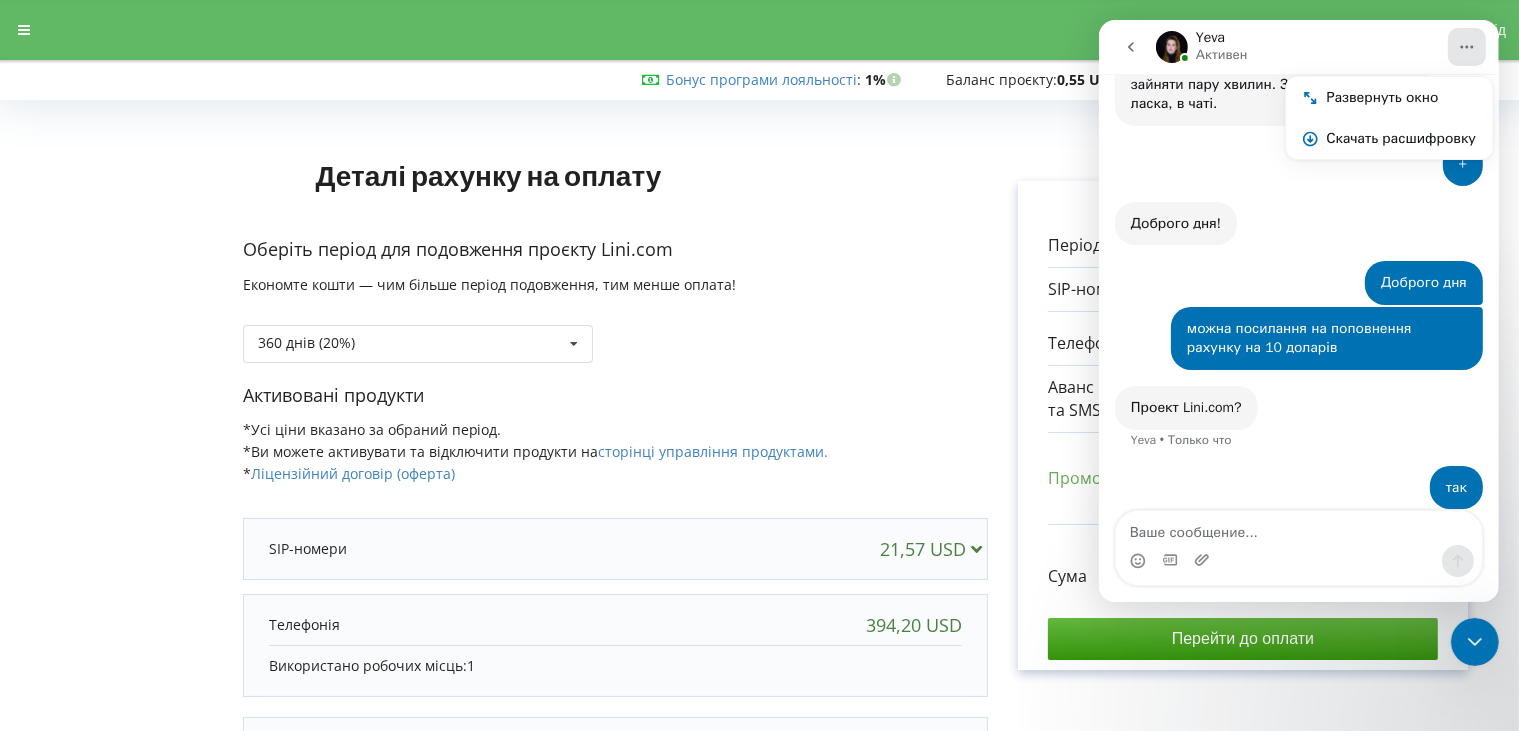 click 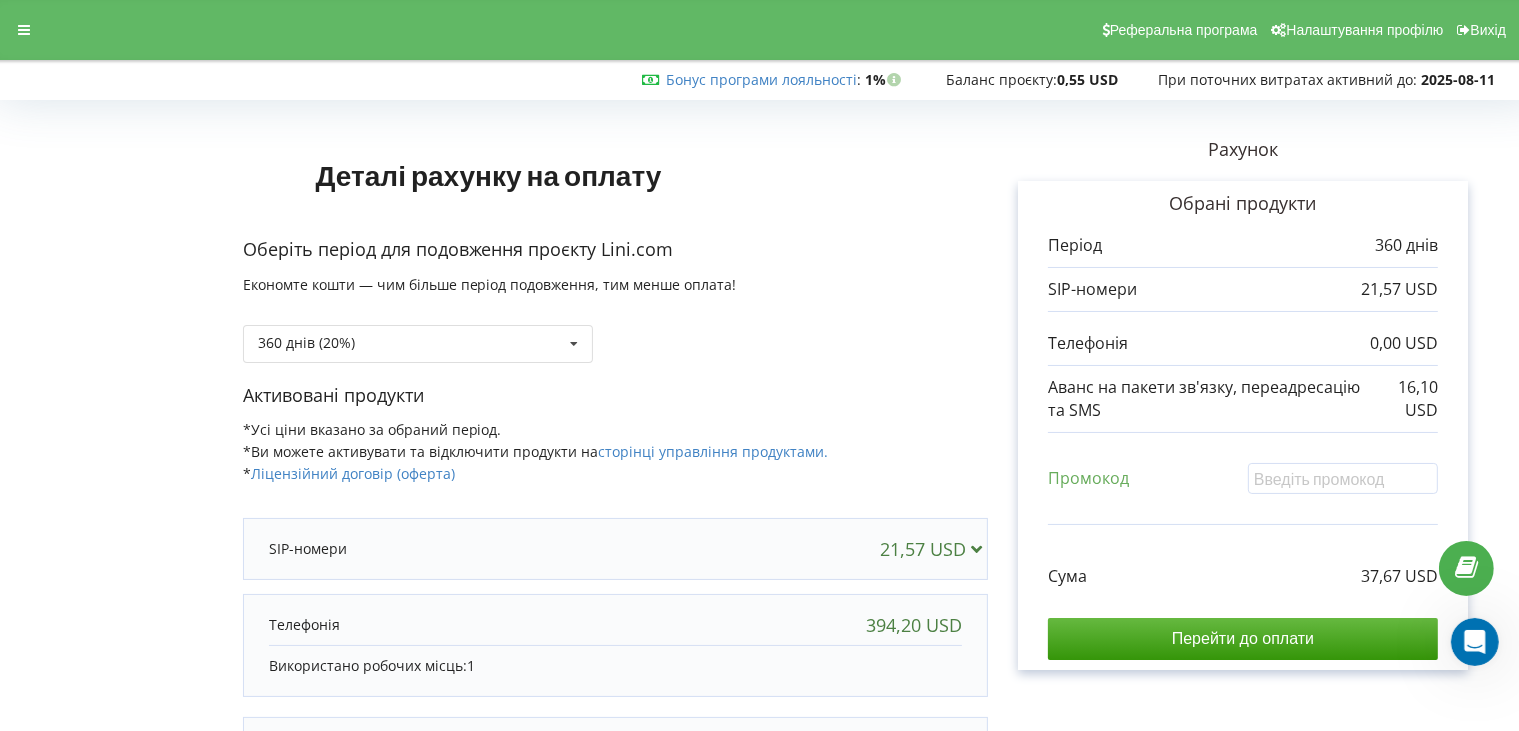 scroll, scrollTop: 0, scrollLeft: 0, axis: both 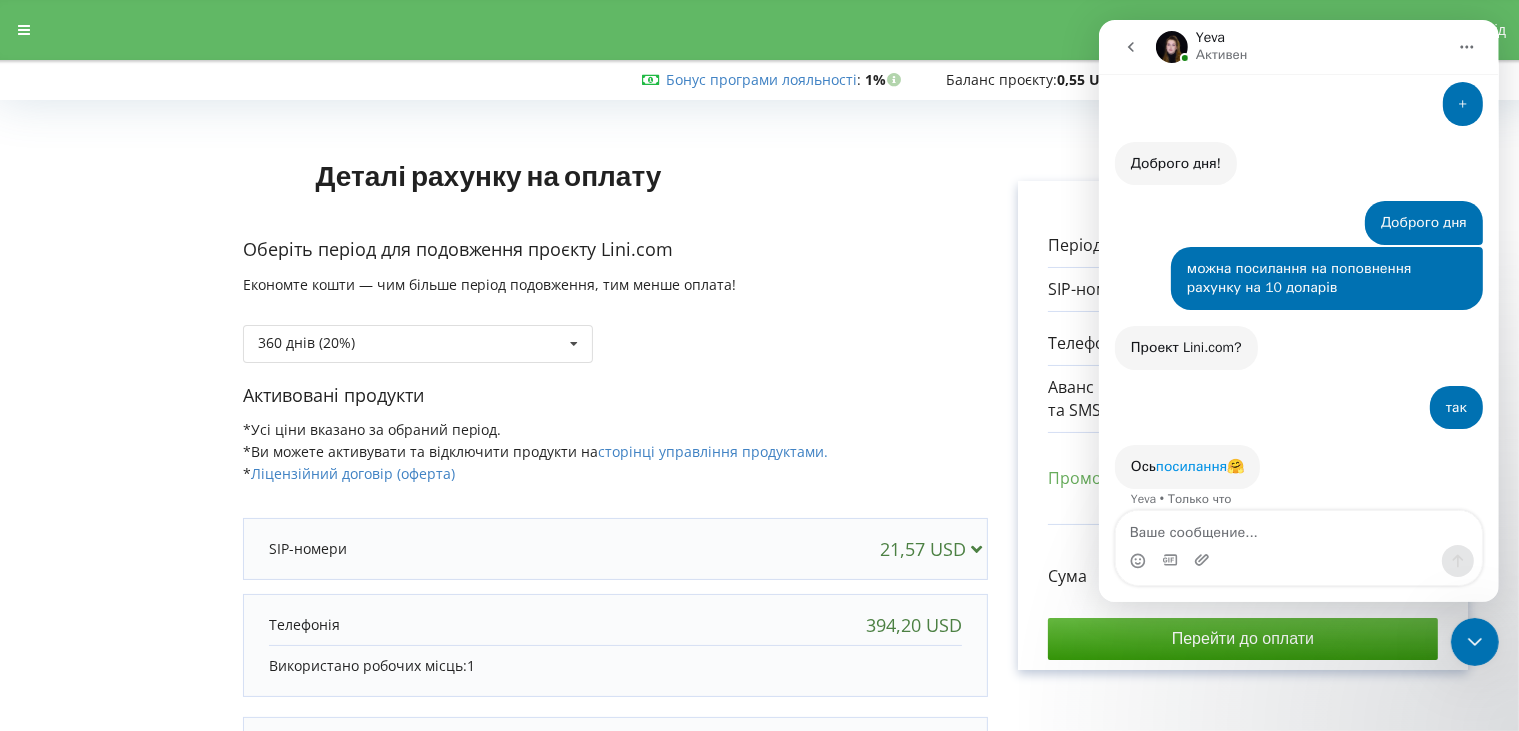 click on "посилання" at bounding box center [1190, 466] 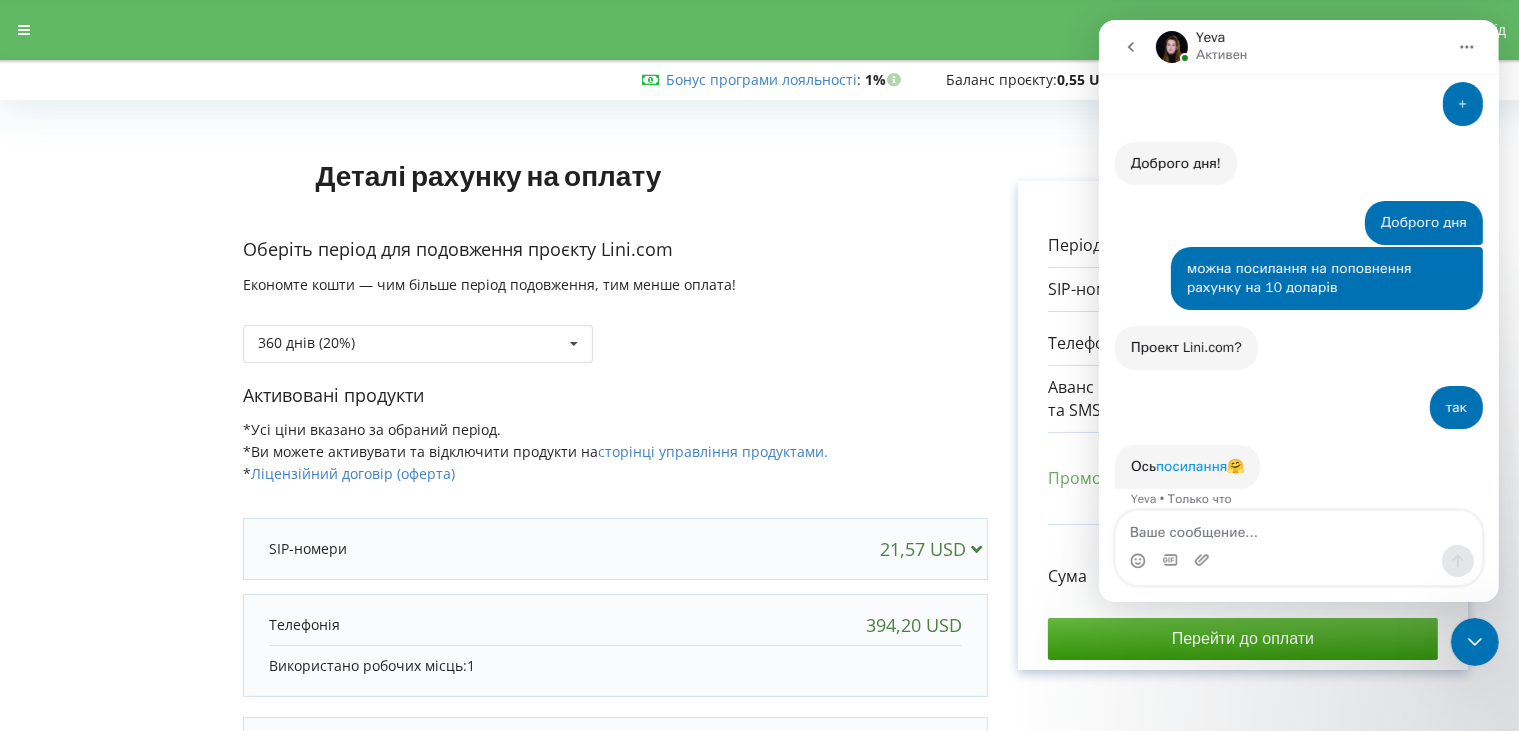 scroll, scrollTop: 918, scrollLeft: 0, axis: vertical 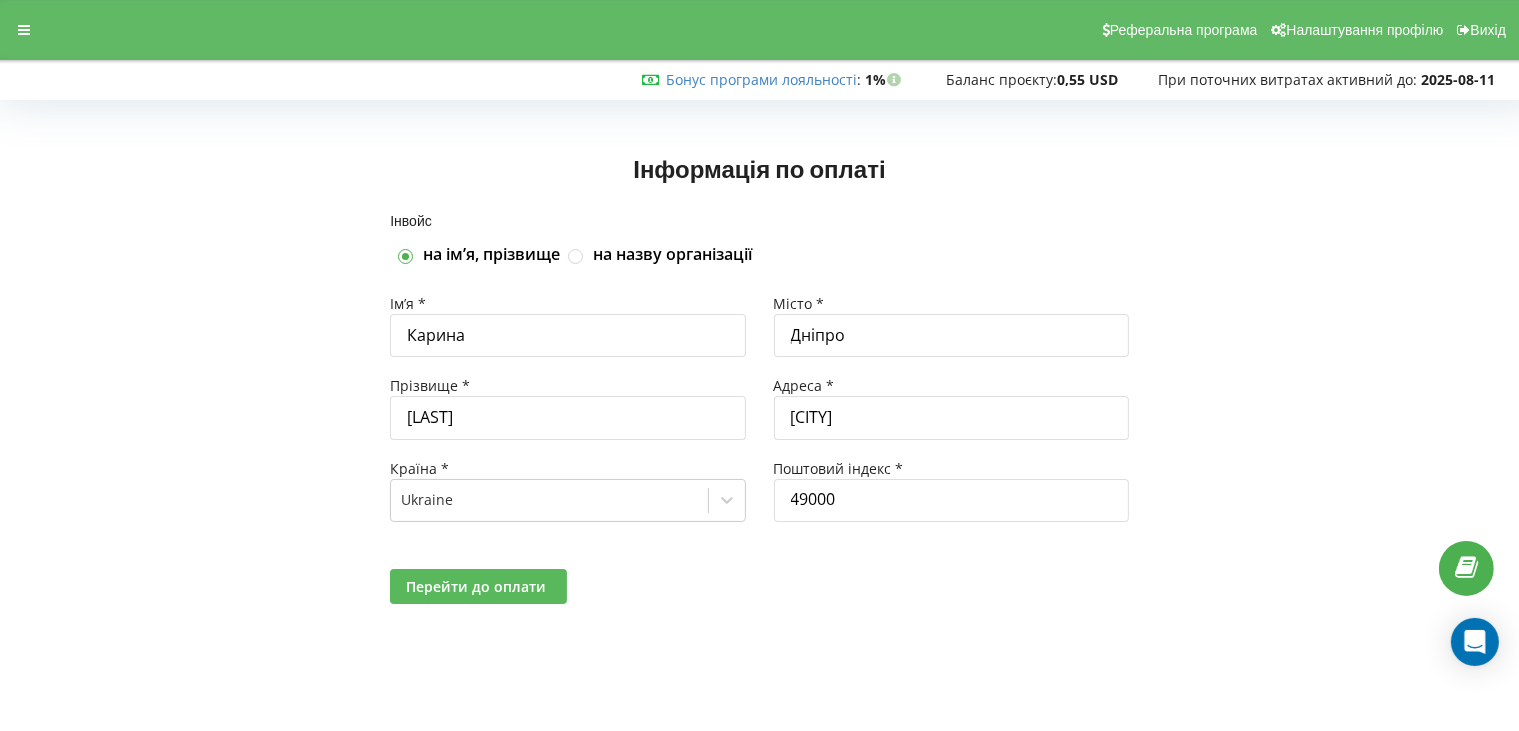 click on "Перейти до оплати" at bounding box center (476, 586) 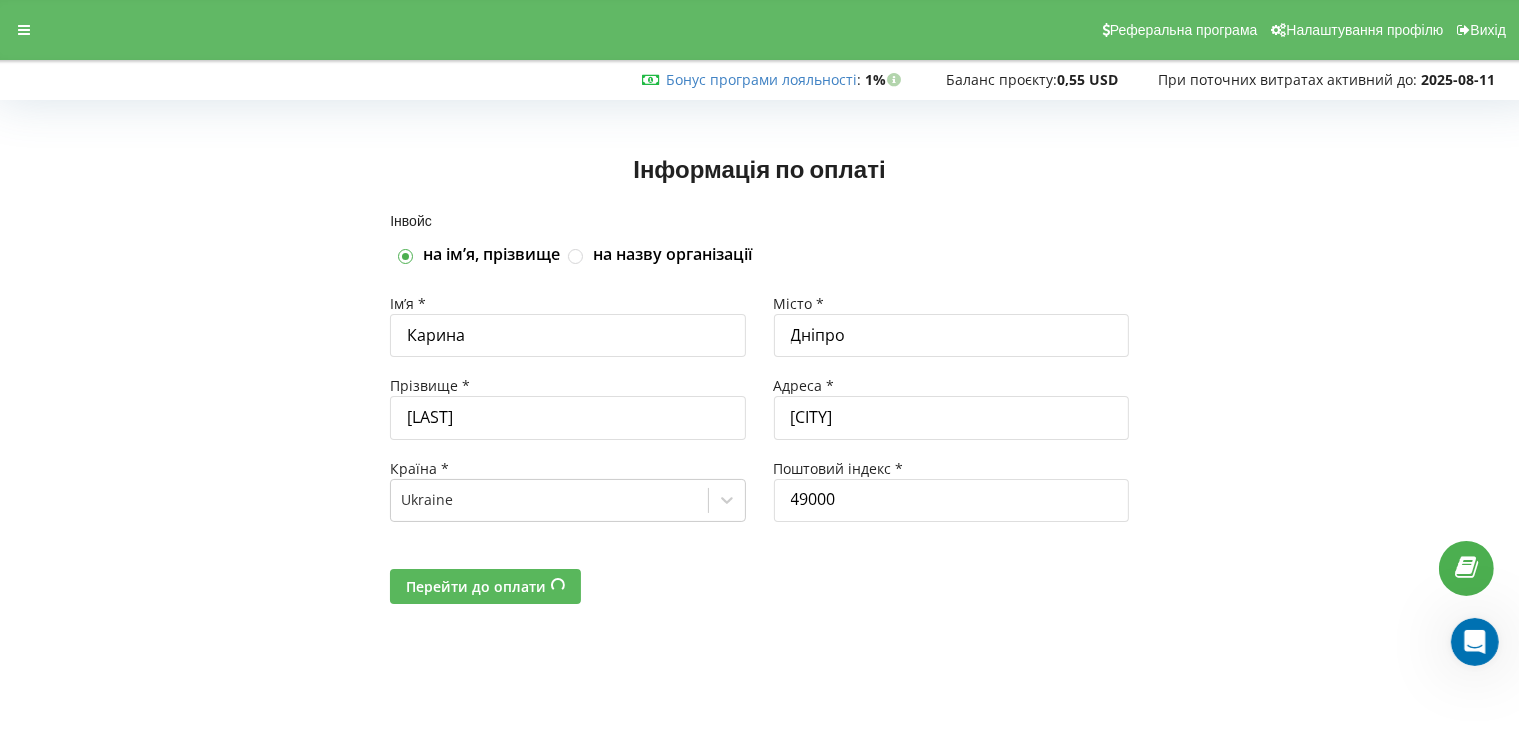 scroll, scrollTop: 0, scrollLeft: 0, axis: both 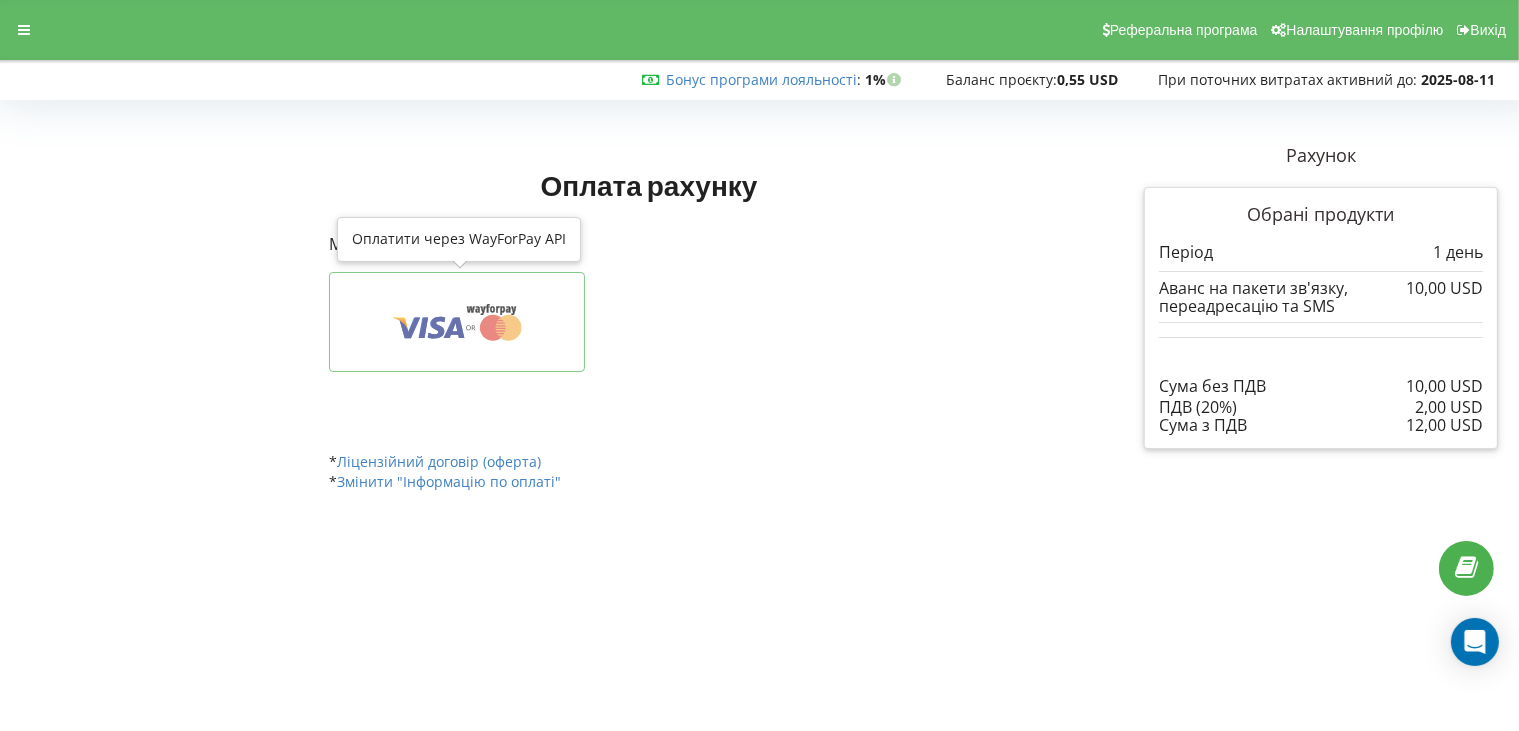 click 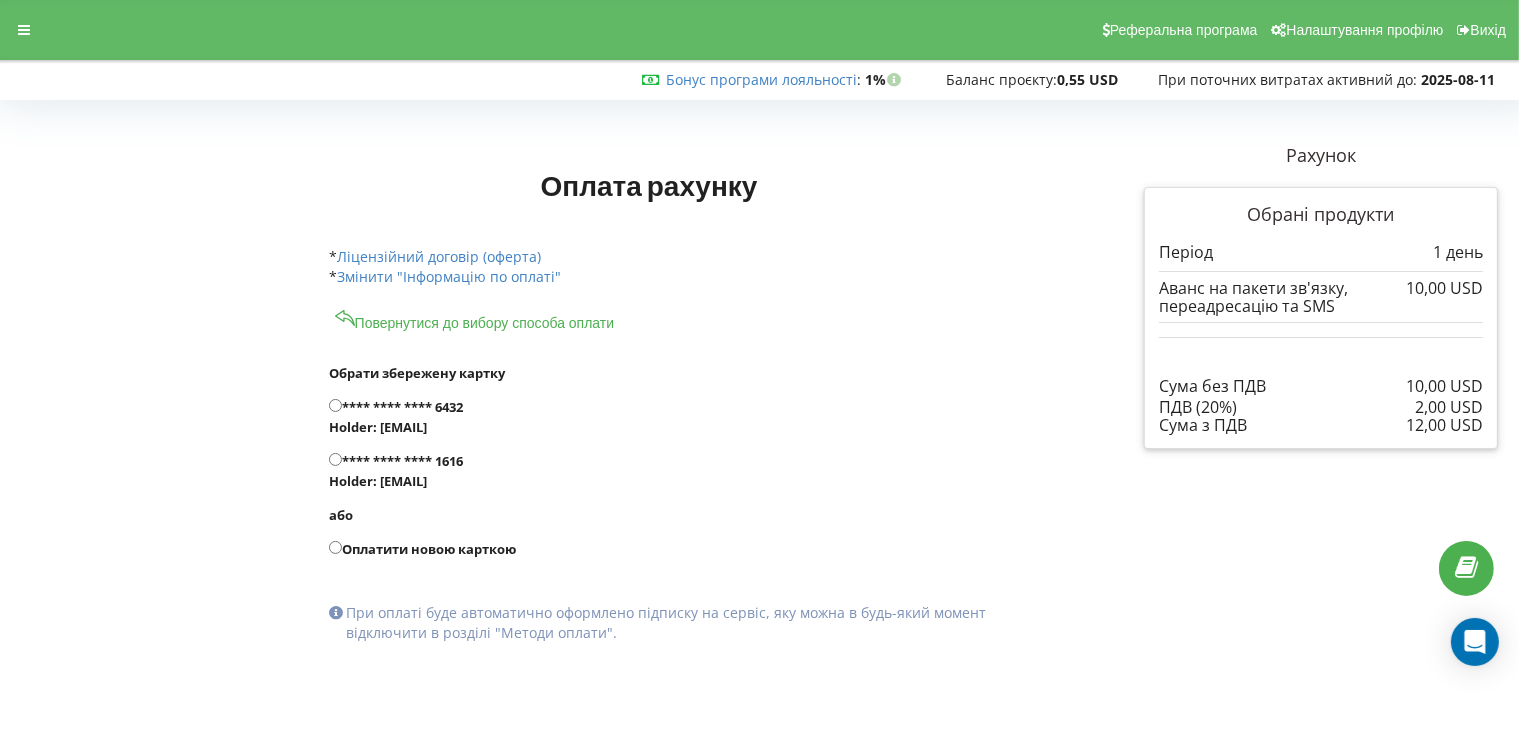 click on "**** **** **** 6432
Holder: [EMAIL]" at bounding box center (335, 405) 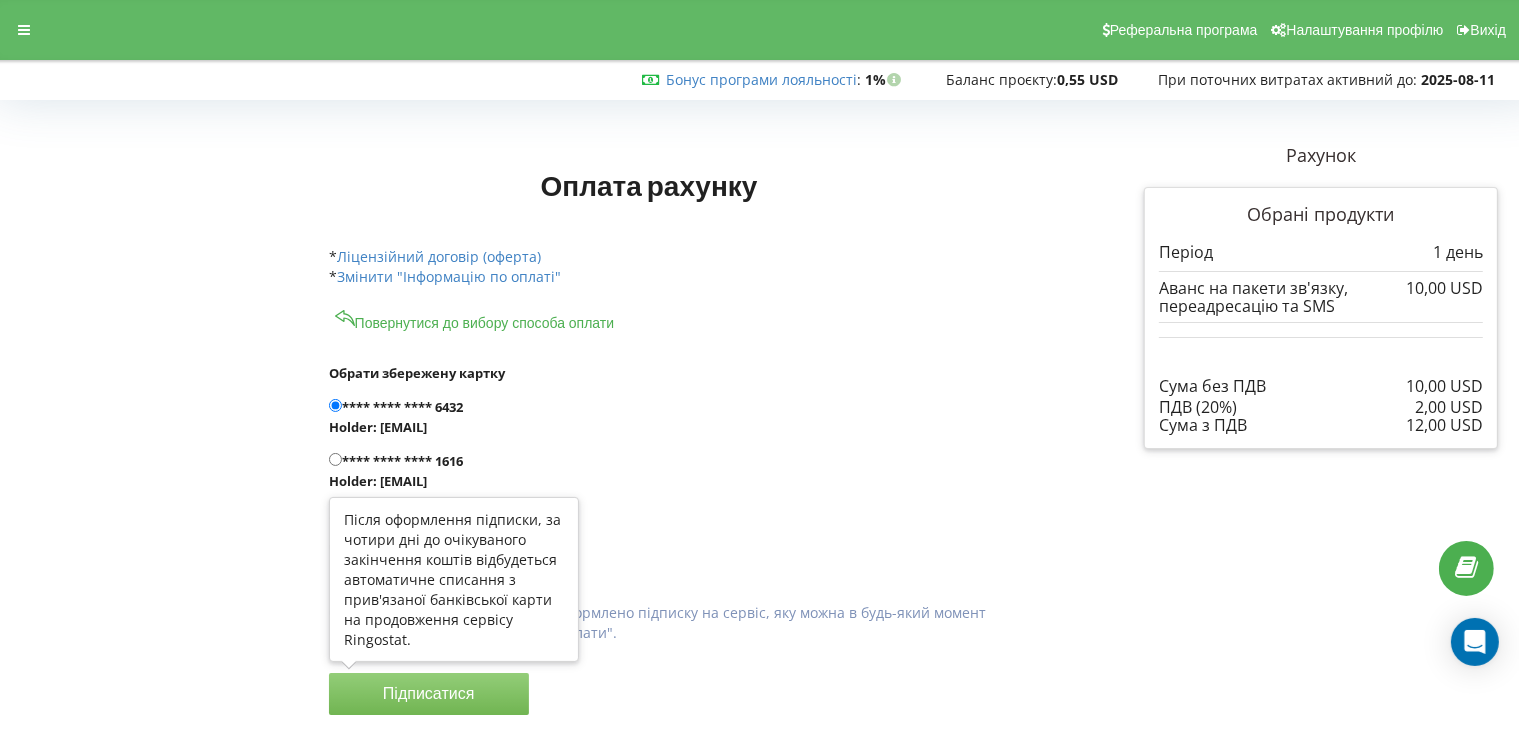 click on "Підписатися" at bounding box center [429, 694] 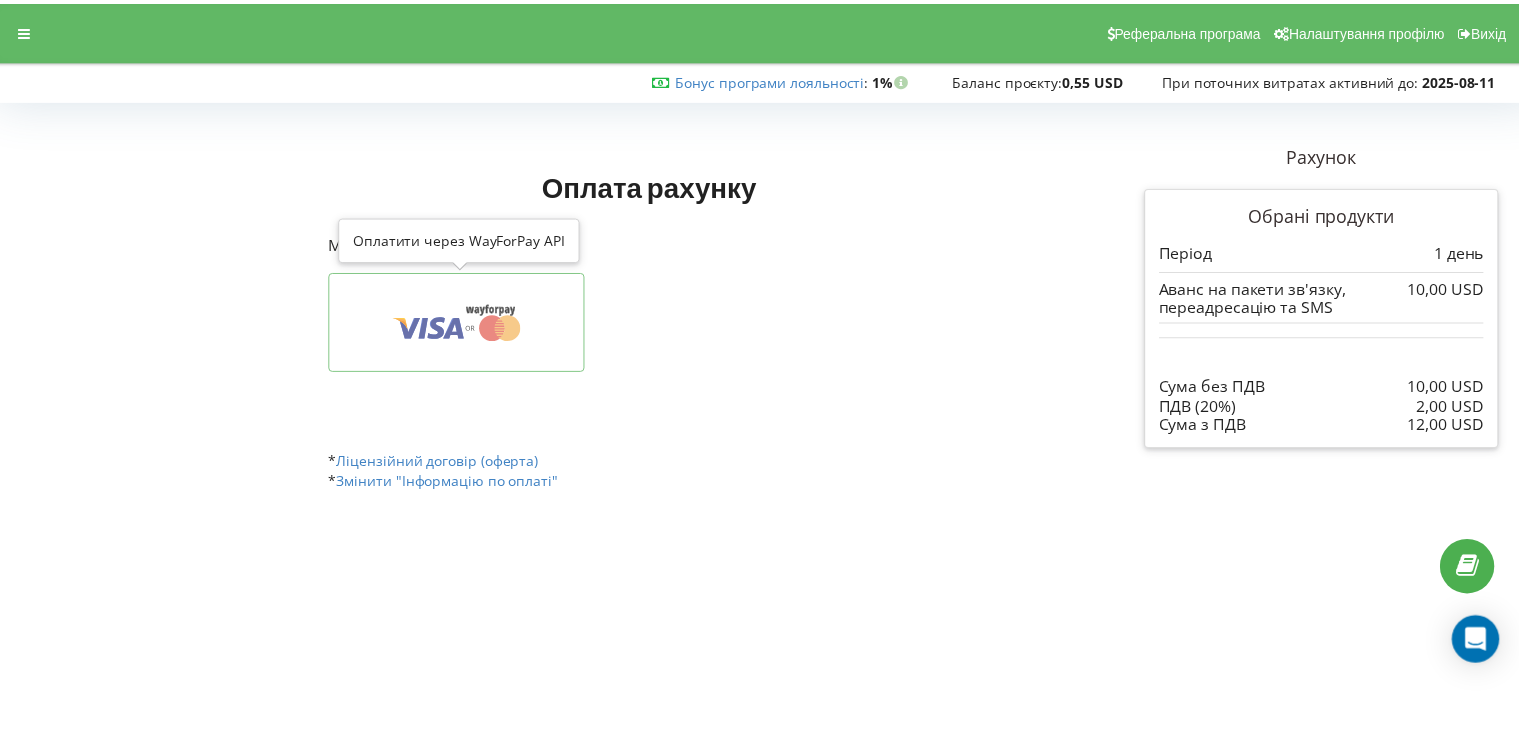 scroll, scrollTop: 0, scrollLeft: 0, axis: both 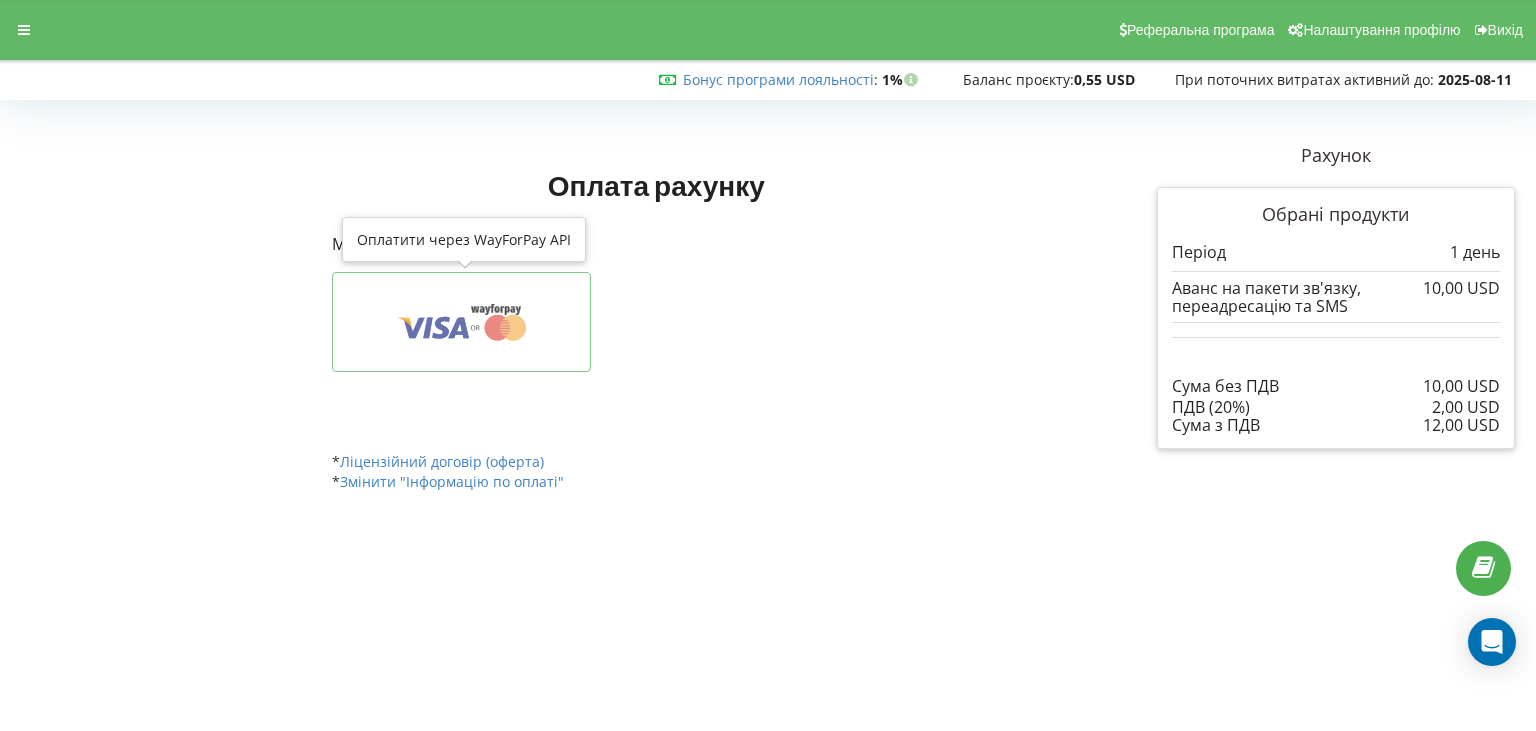click 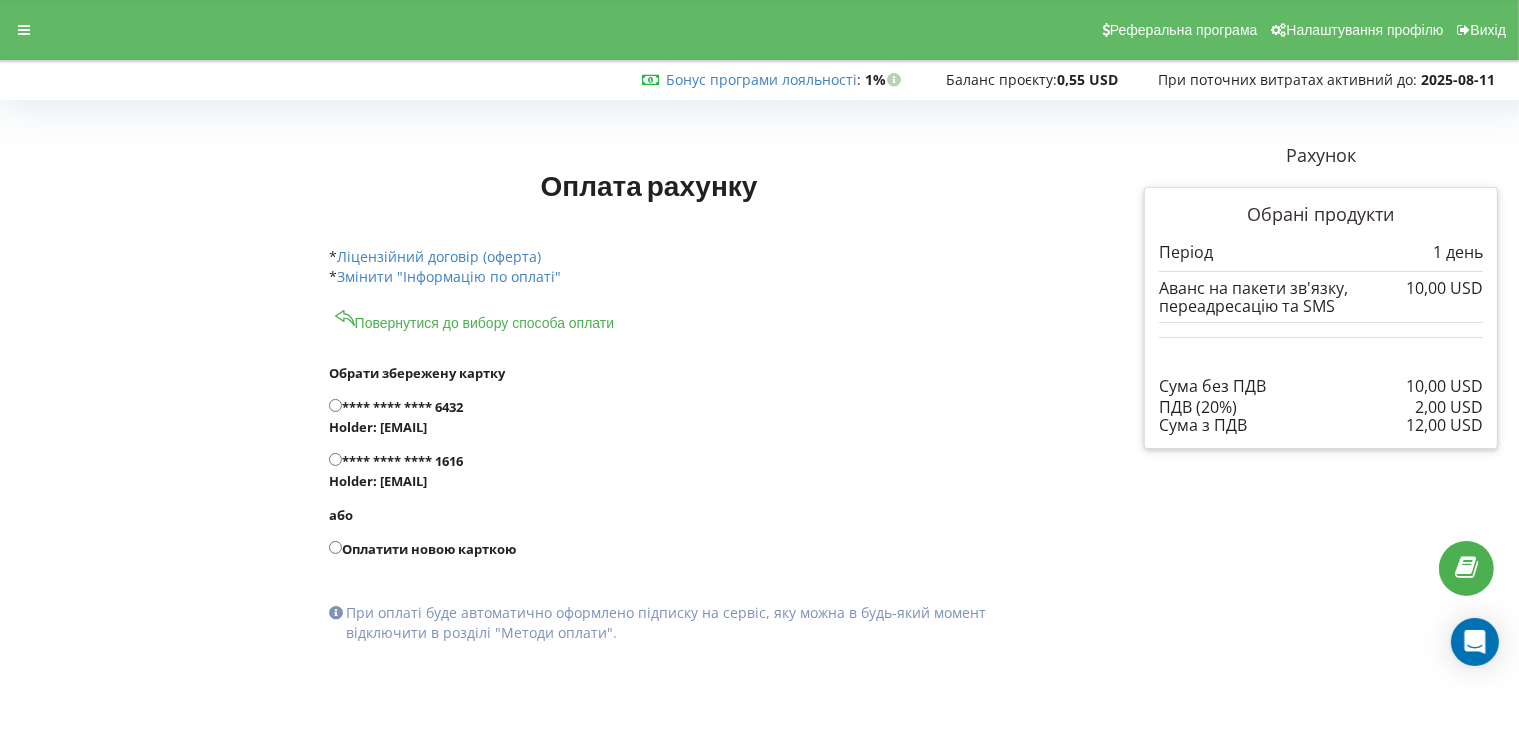 click on "**** **** **** 6432
Holder: karina_kisis9@icloud.com" at bounding box center [335, 405] 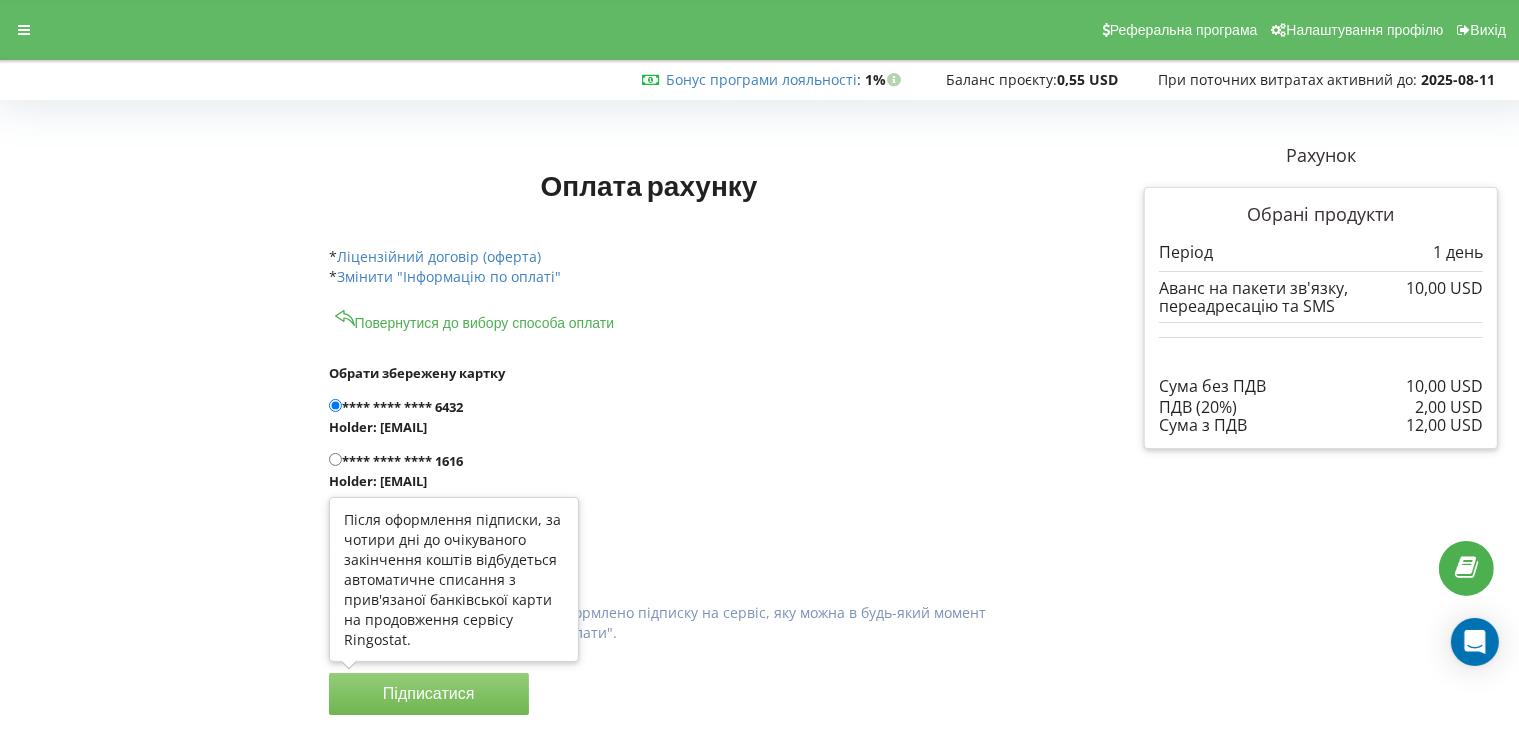 click on "Підписатися" at bounding box center (429, 694) 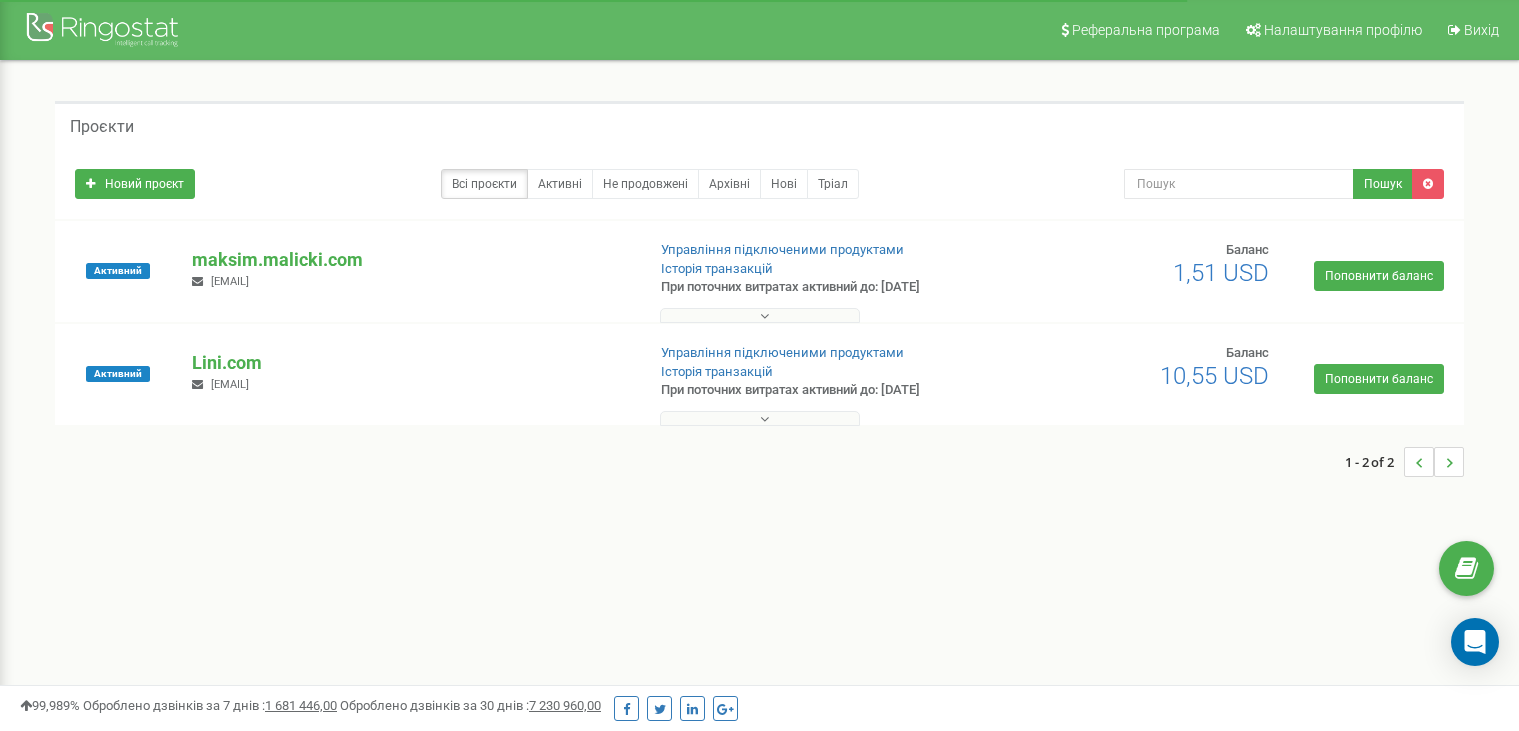 scroll, scrollTop: 0, scrollLeft: 0, axis: both 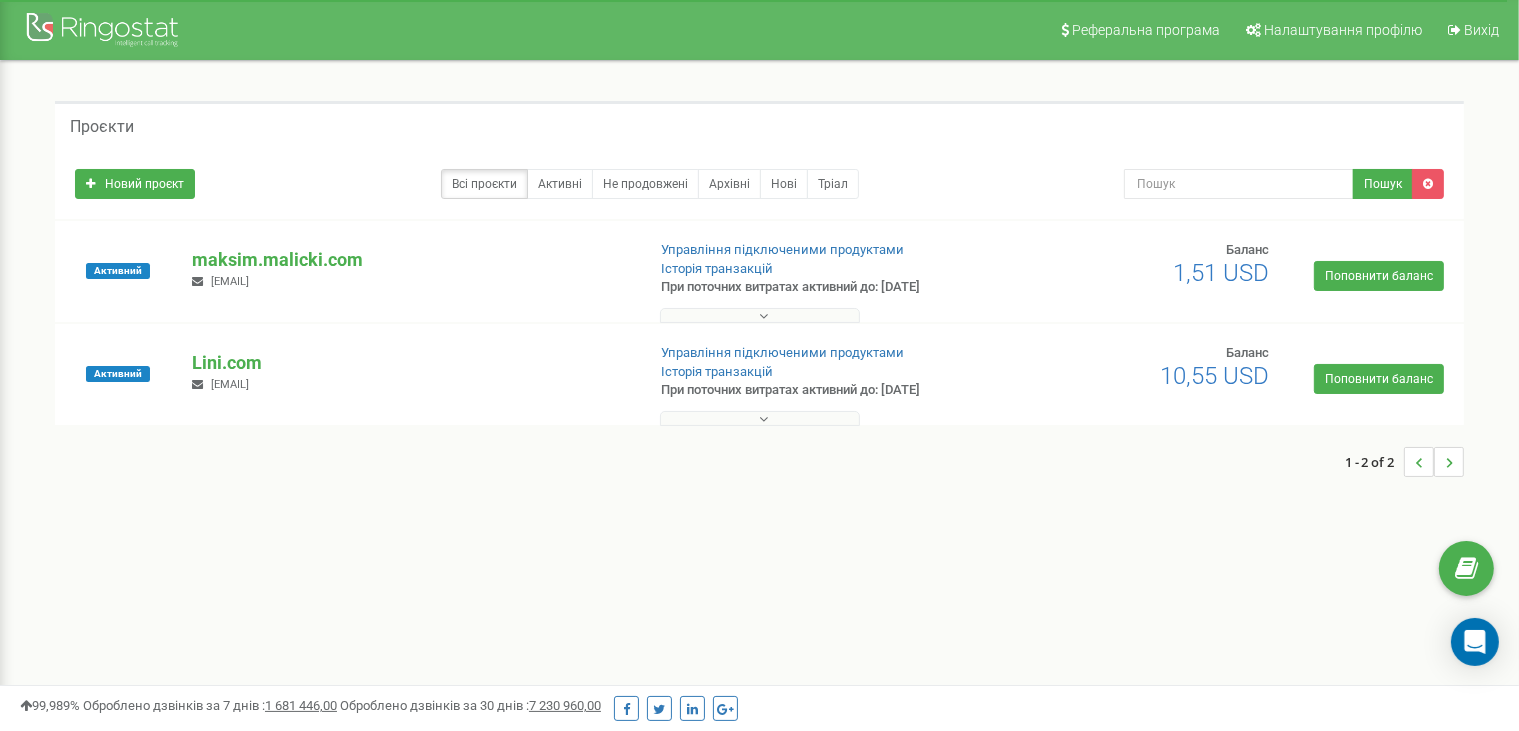 click on "Проєкти
Новий проєкт
Всі проєкти
Активні
Не продовжені
Архівні
Нові
Тріал
Пошук" at bounding box center [759, 299] 